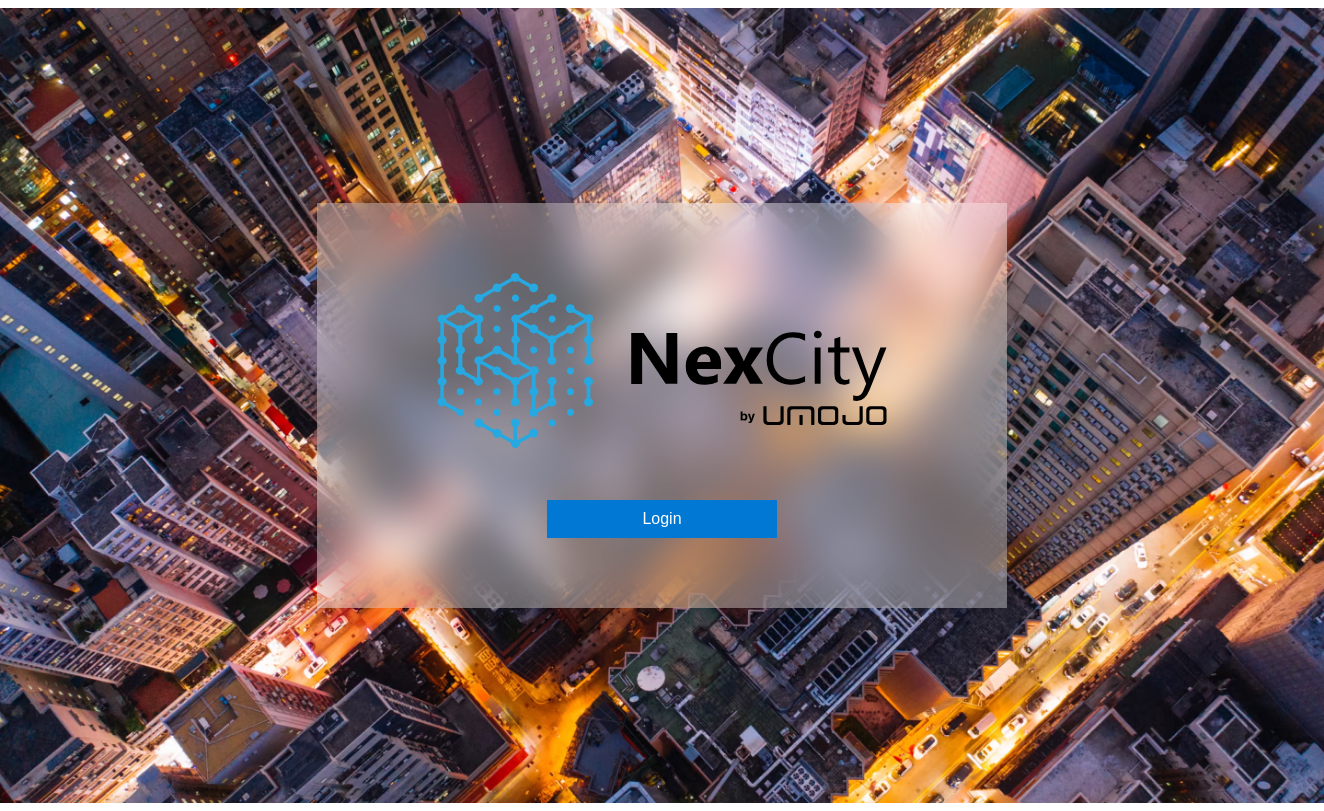 scroll, scrollTop: 0, scrollLeft: 0, axis: both 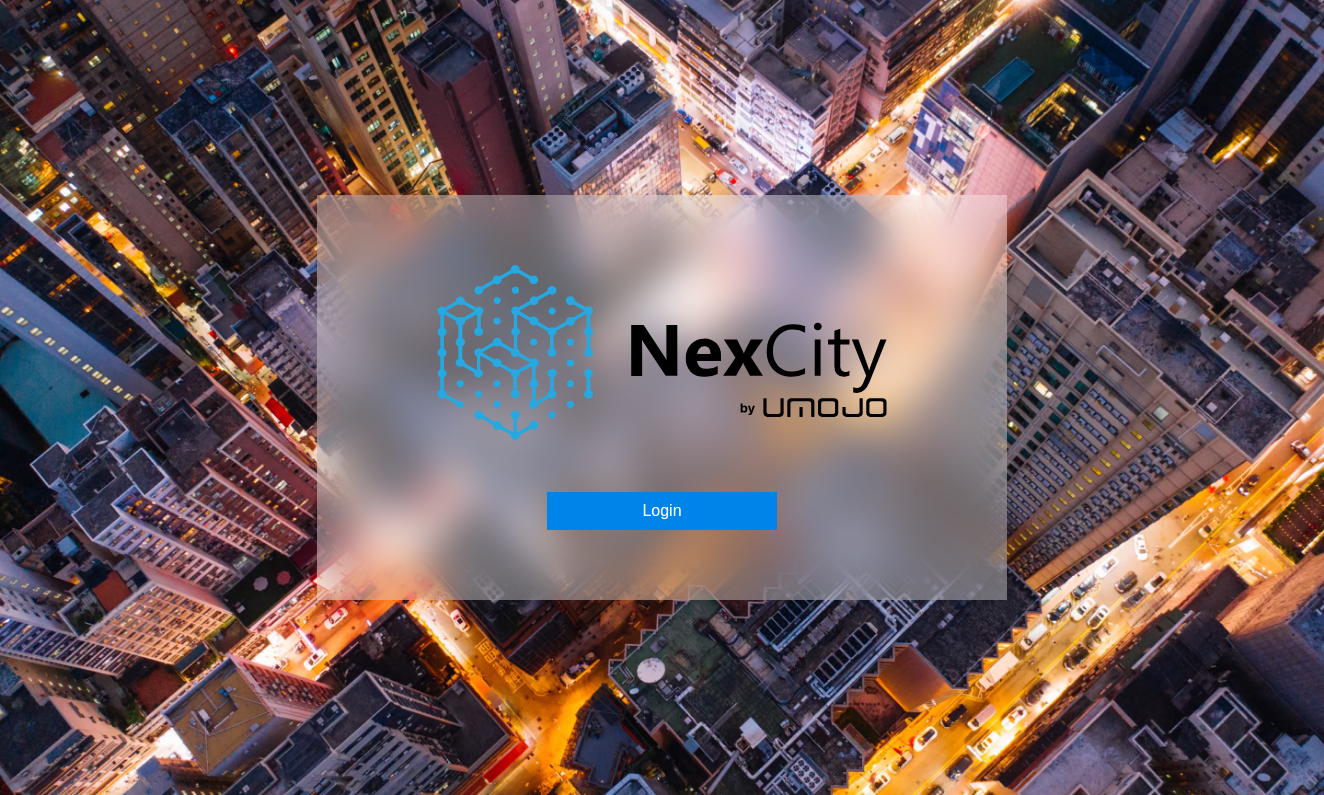 click on "Login" at bounding box center [661, 511] 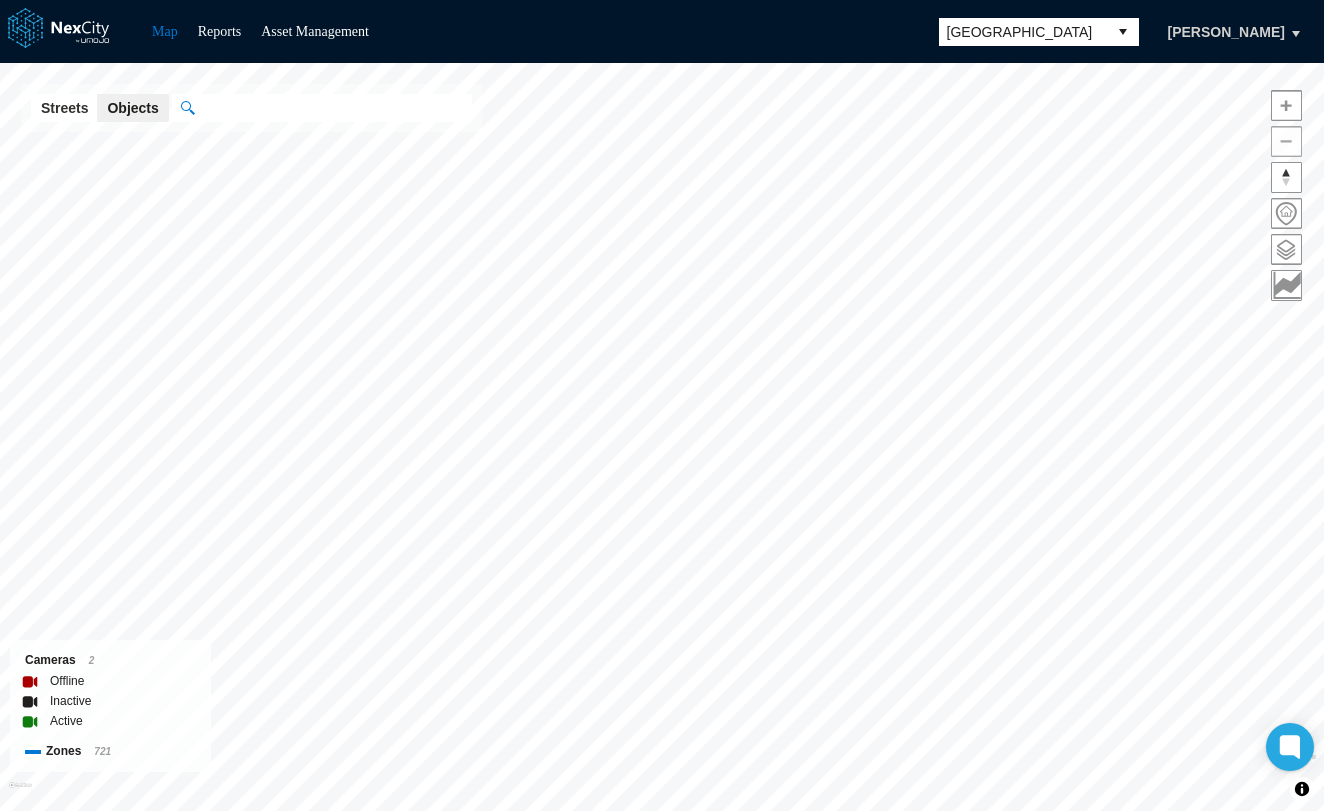 click at bounding box center [1286, 141] 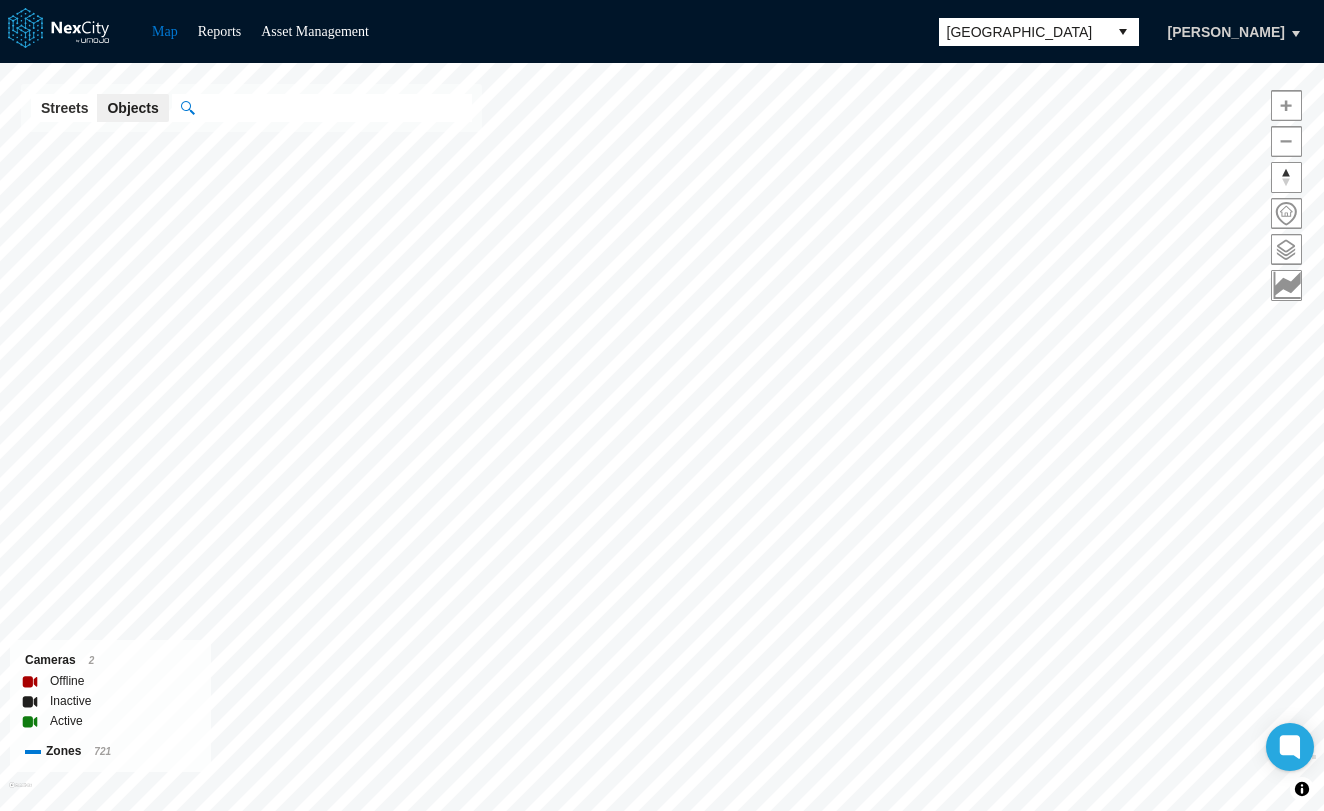 click at bounding box center [1286, 141] 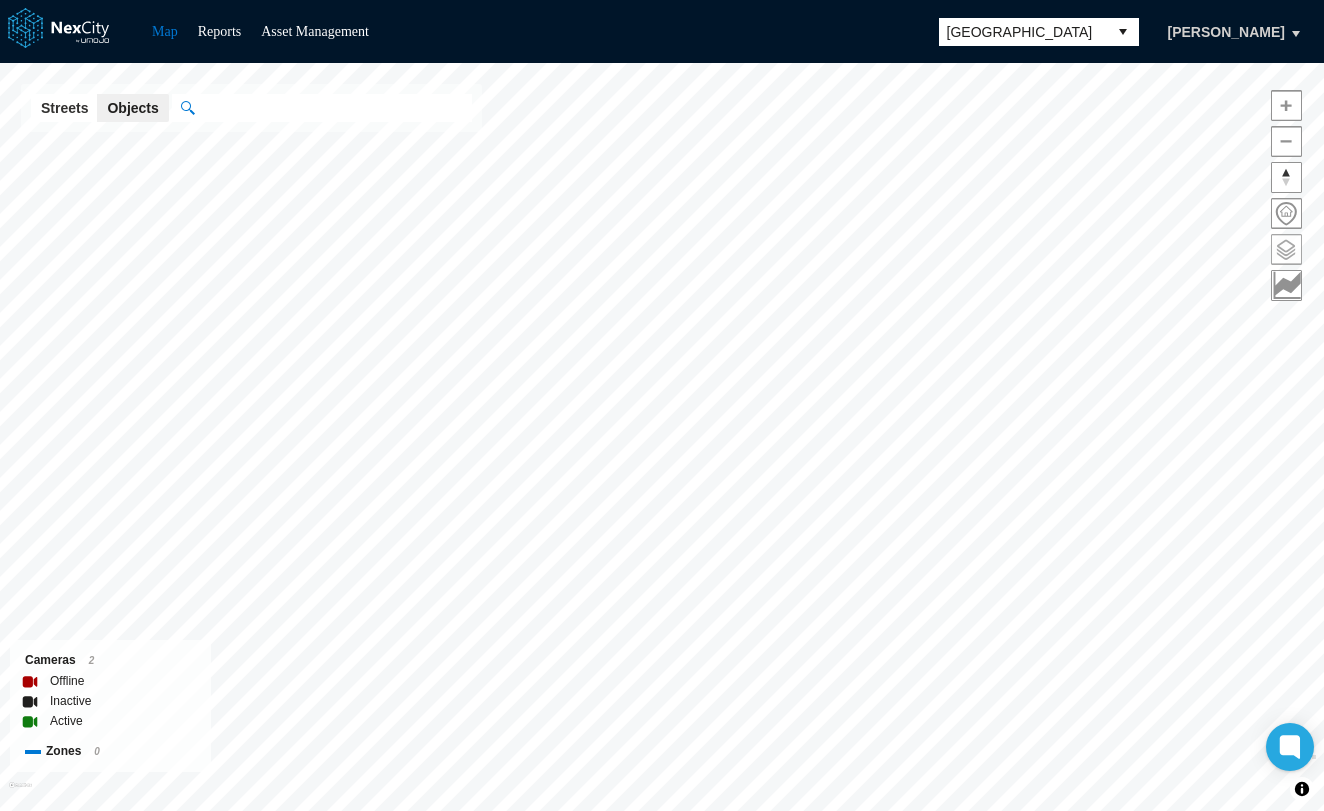 click at bounding box center [1286, 249] 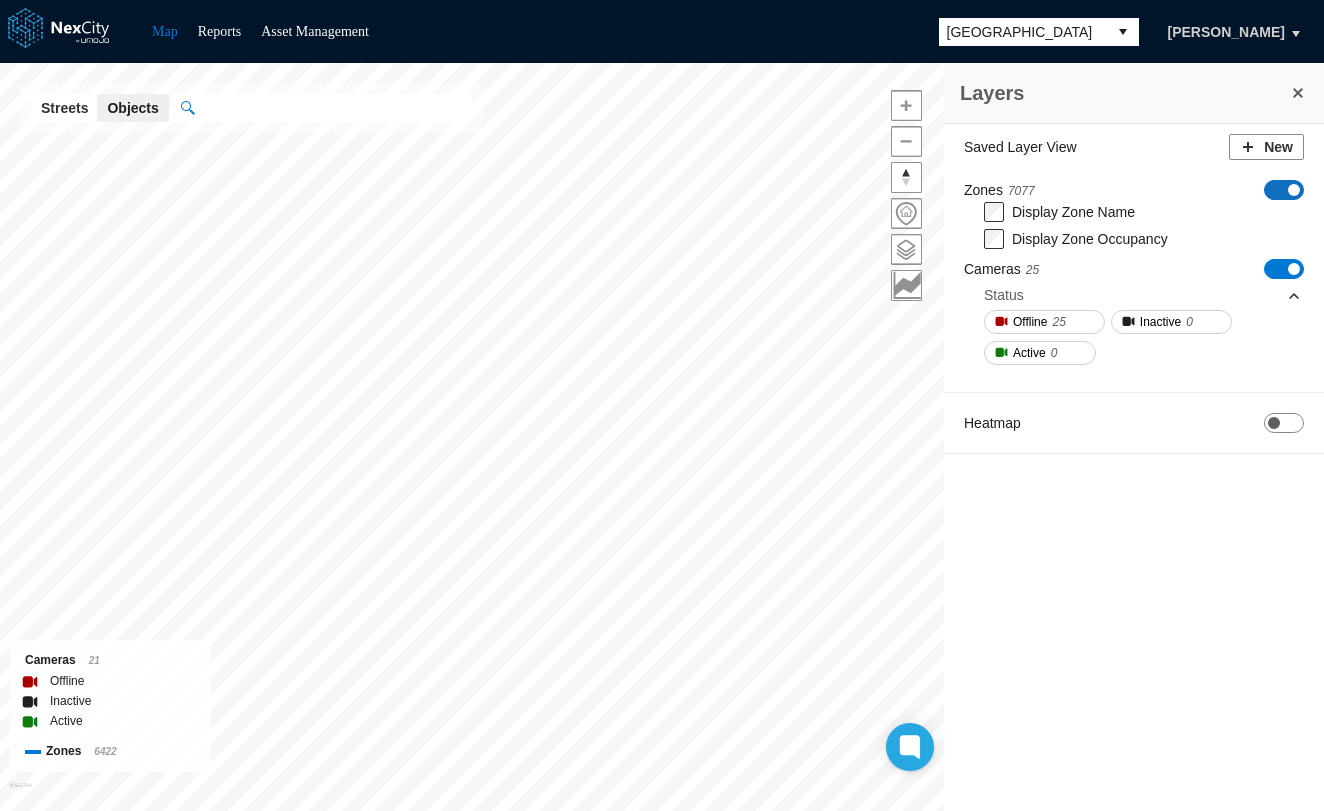 click on "ON OFF" at bounding box center (1284, 190) 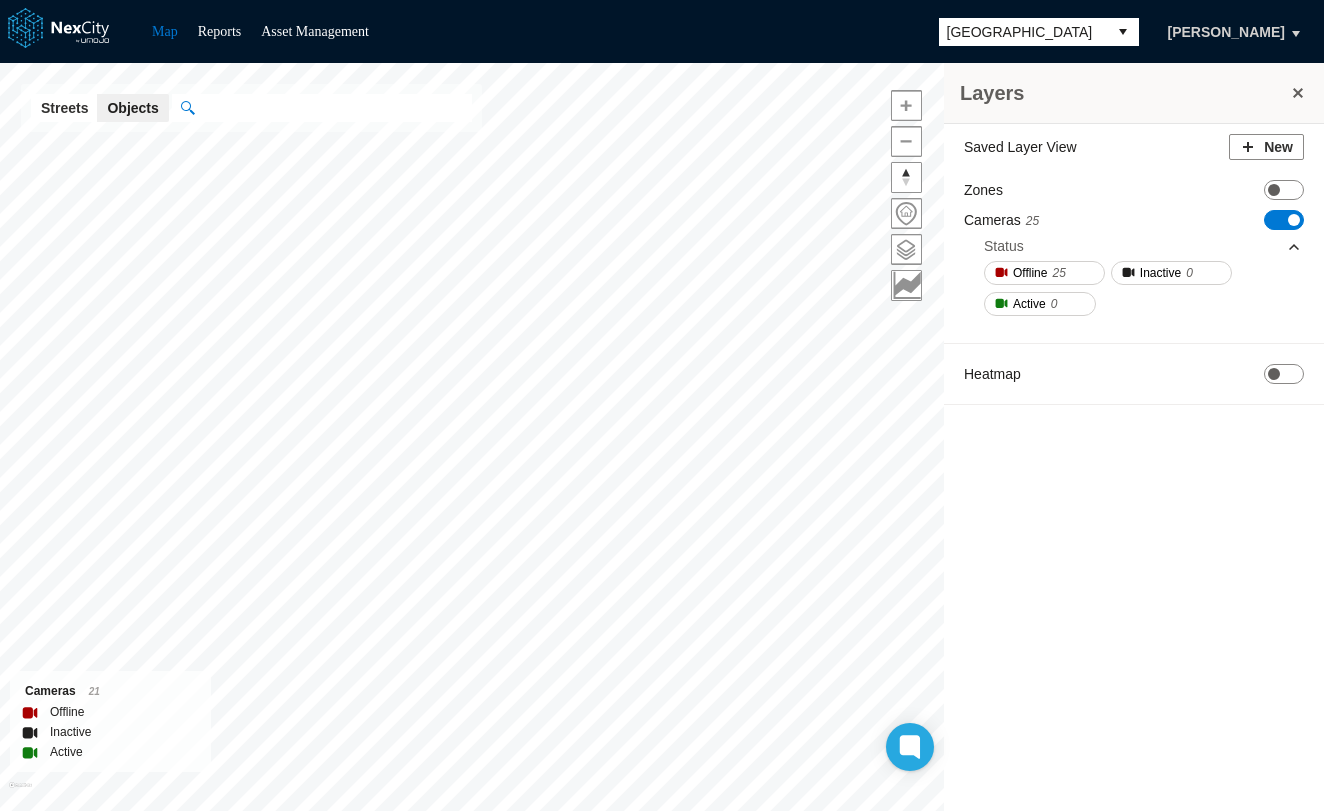 click at bounding box center [1298, 93] 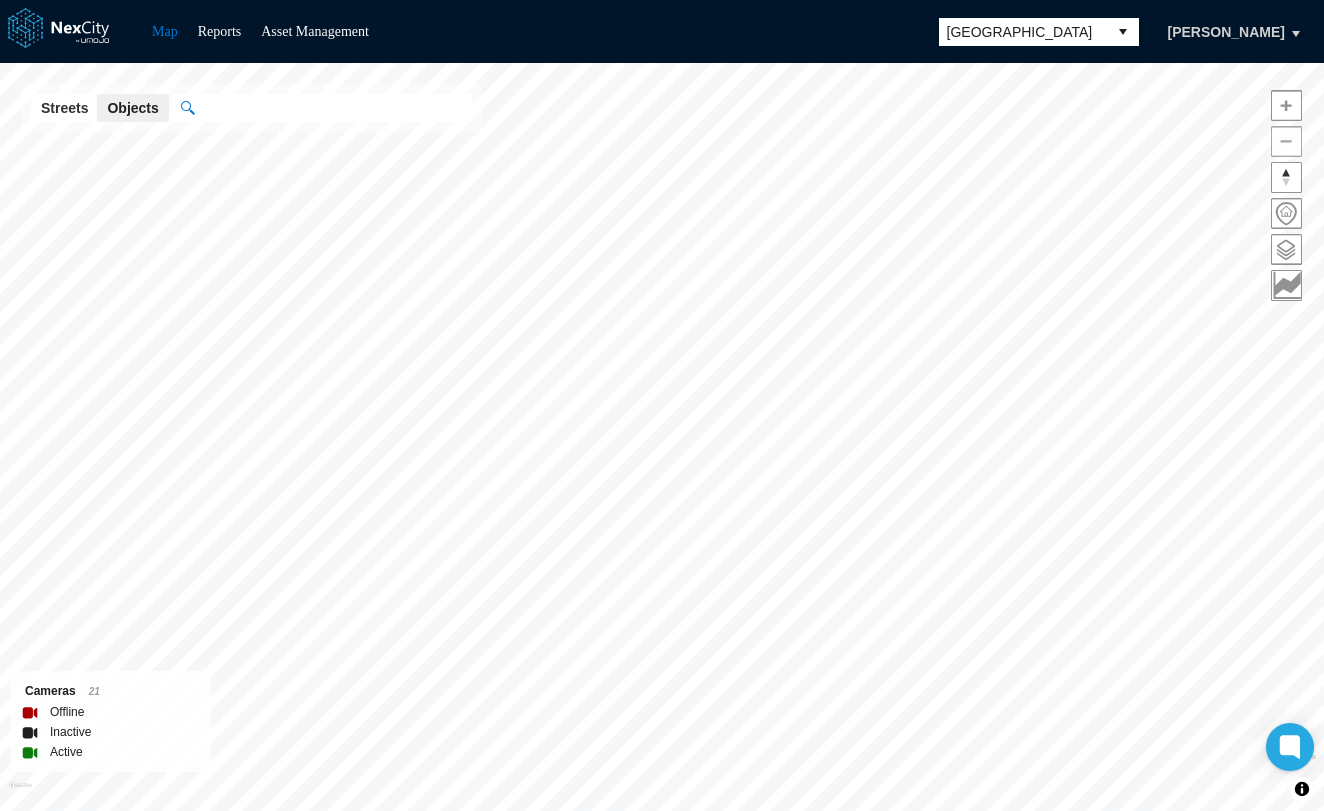 click at bounding box center [1286, 141] 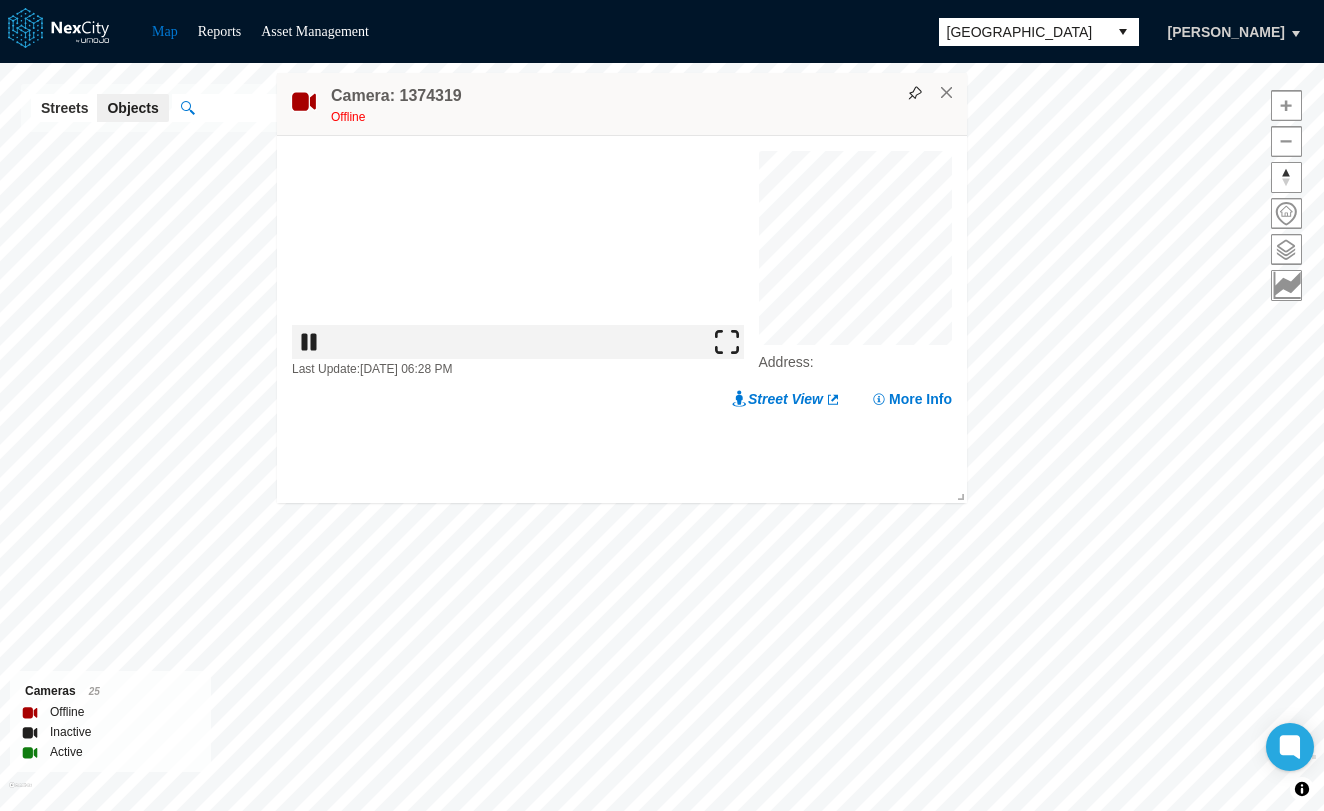 click at bounding box center [727, 342] 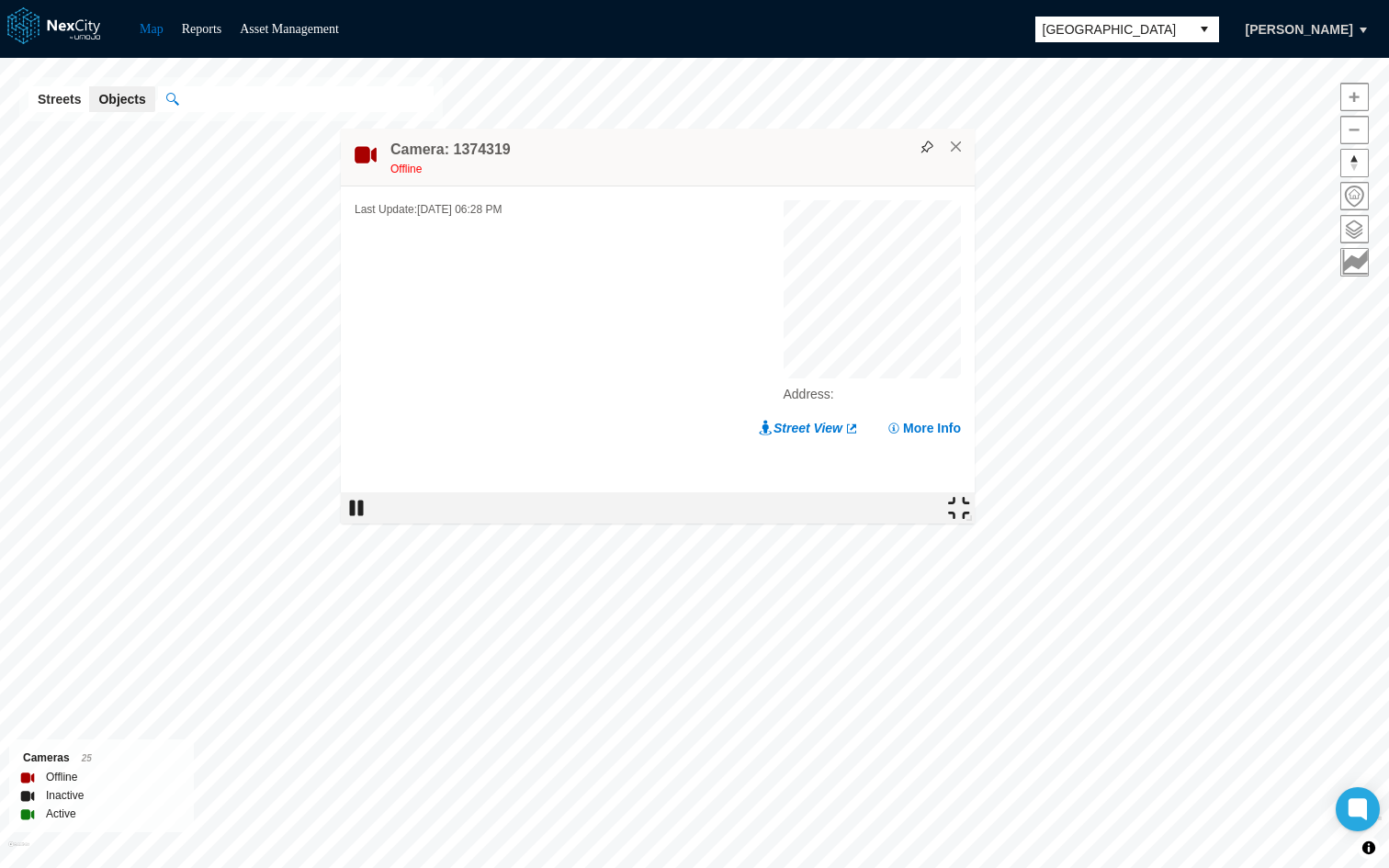 click at bounding box center (959, 508) 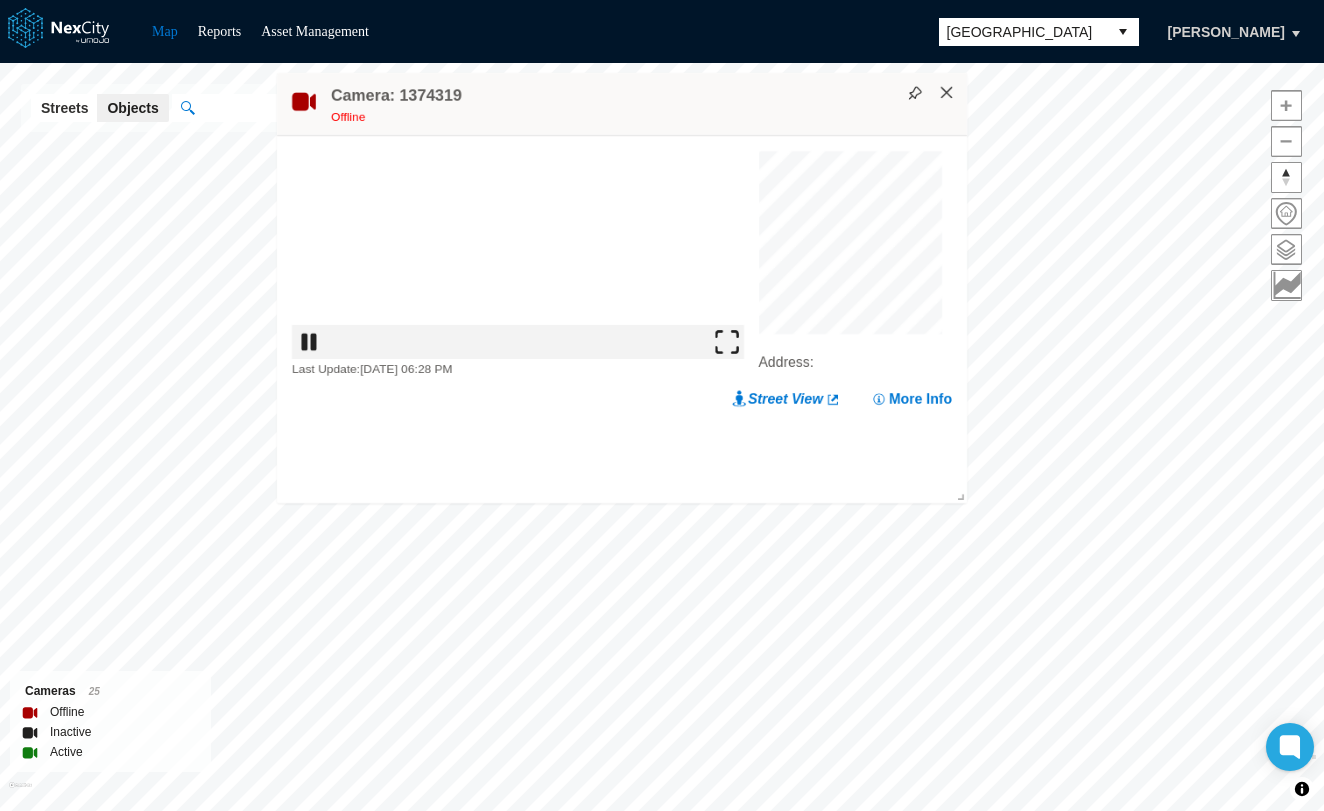 click on "×" at bounding box center (947, 93) 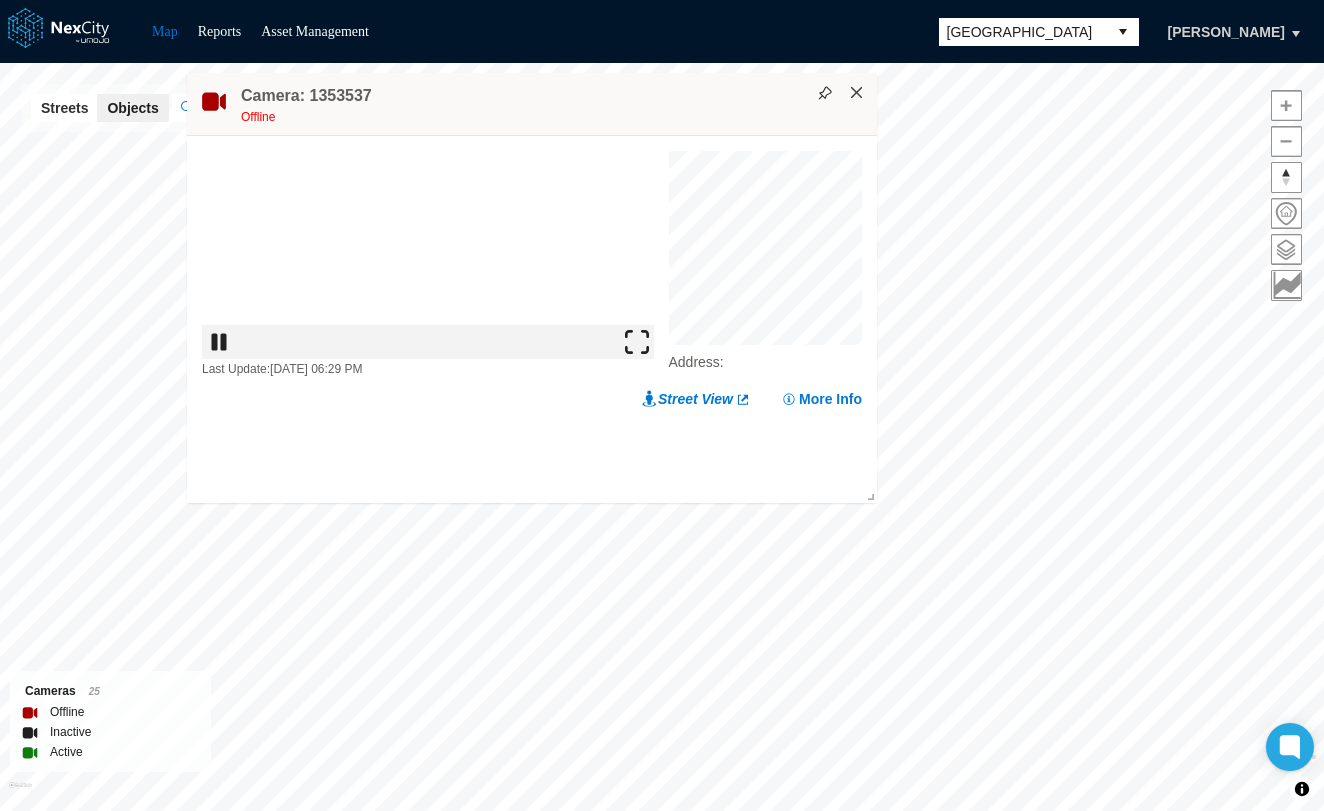 click on "×" at bounding box center [857, 93] 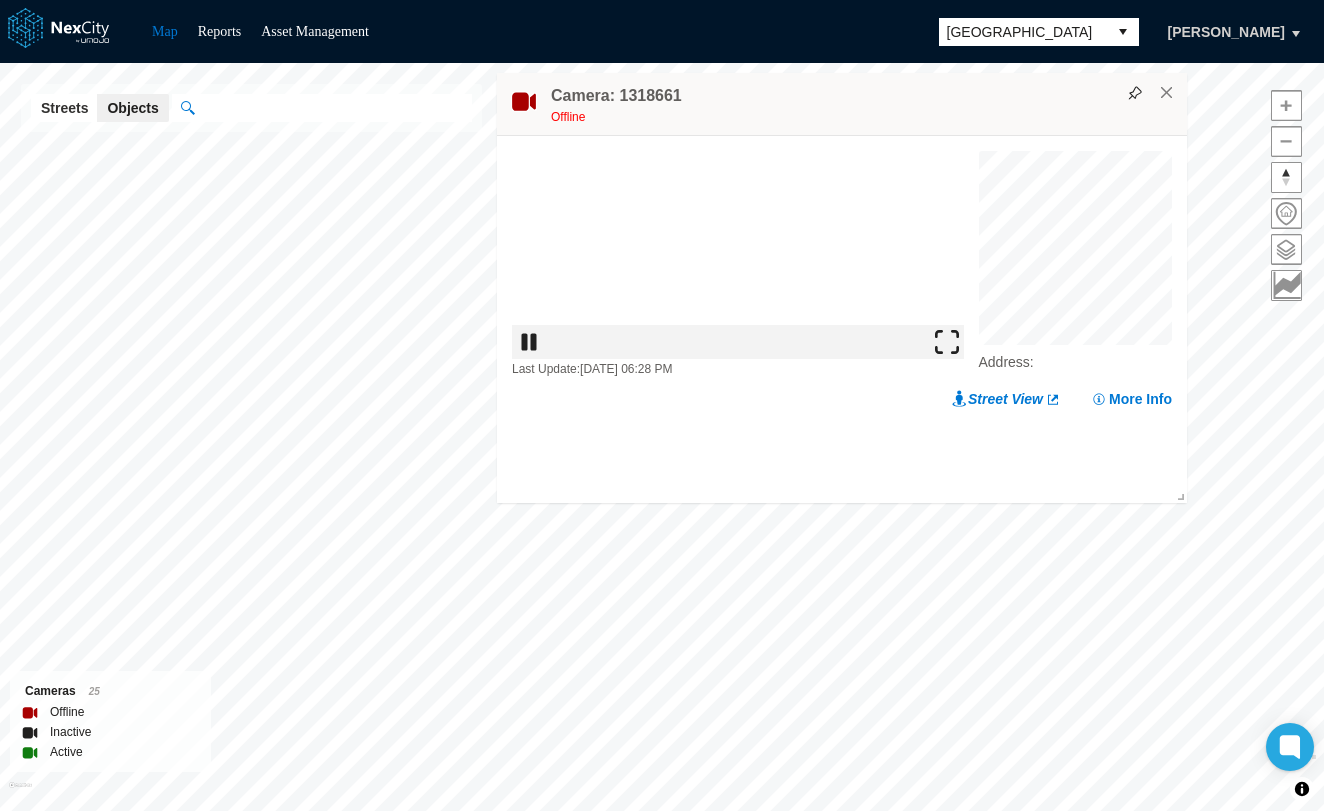 click at bounding box center (947, 342) 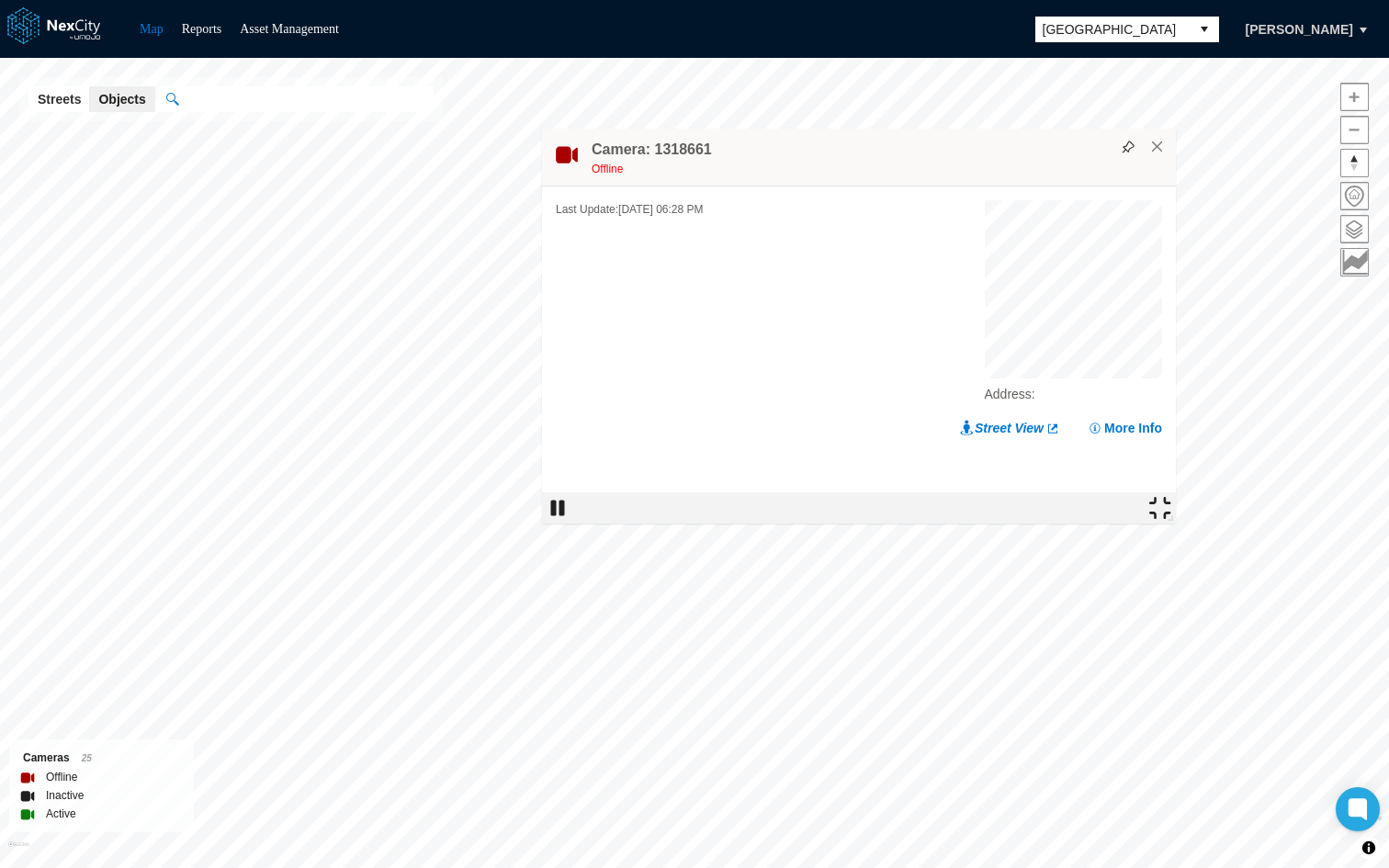 click at bounding box center (1160, 508) 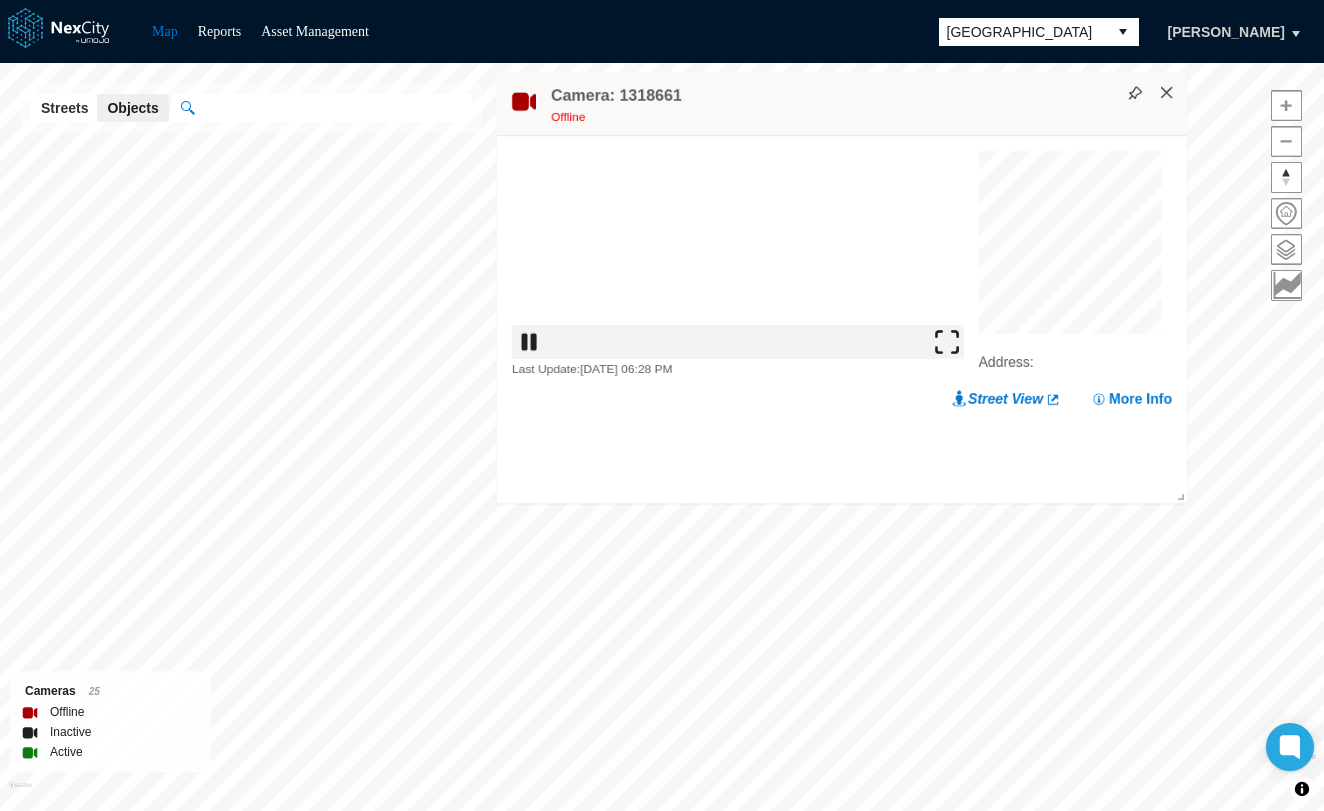 click on "×" at bounding box center [1167, 93] 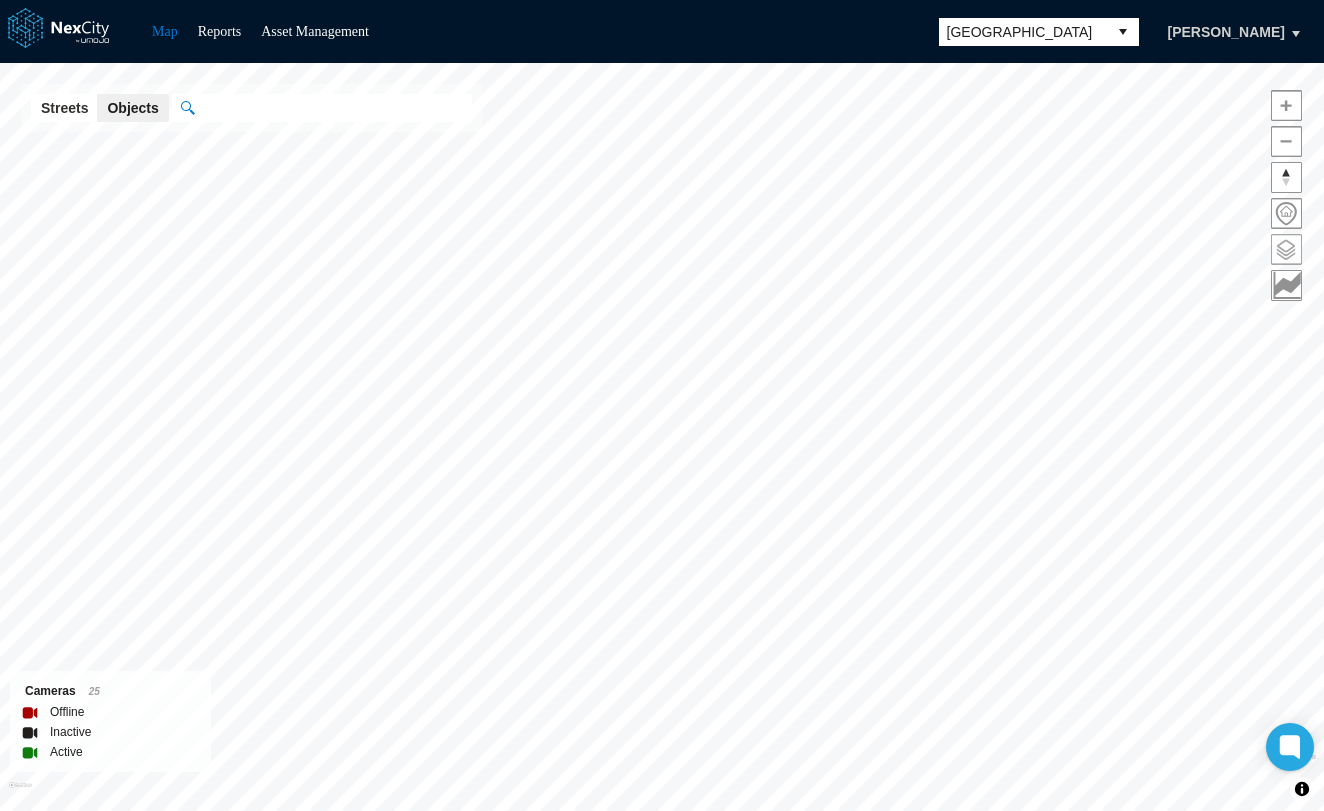 click at bounding box center [1286, 249] 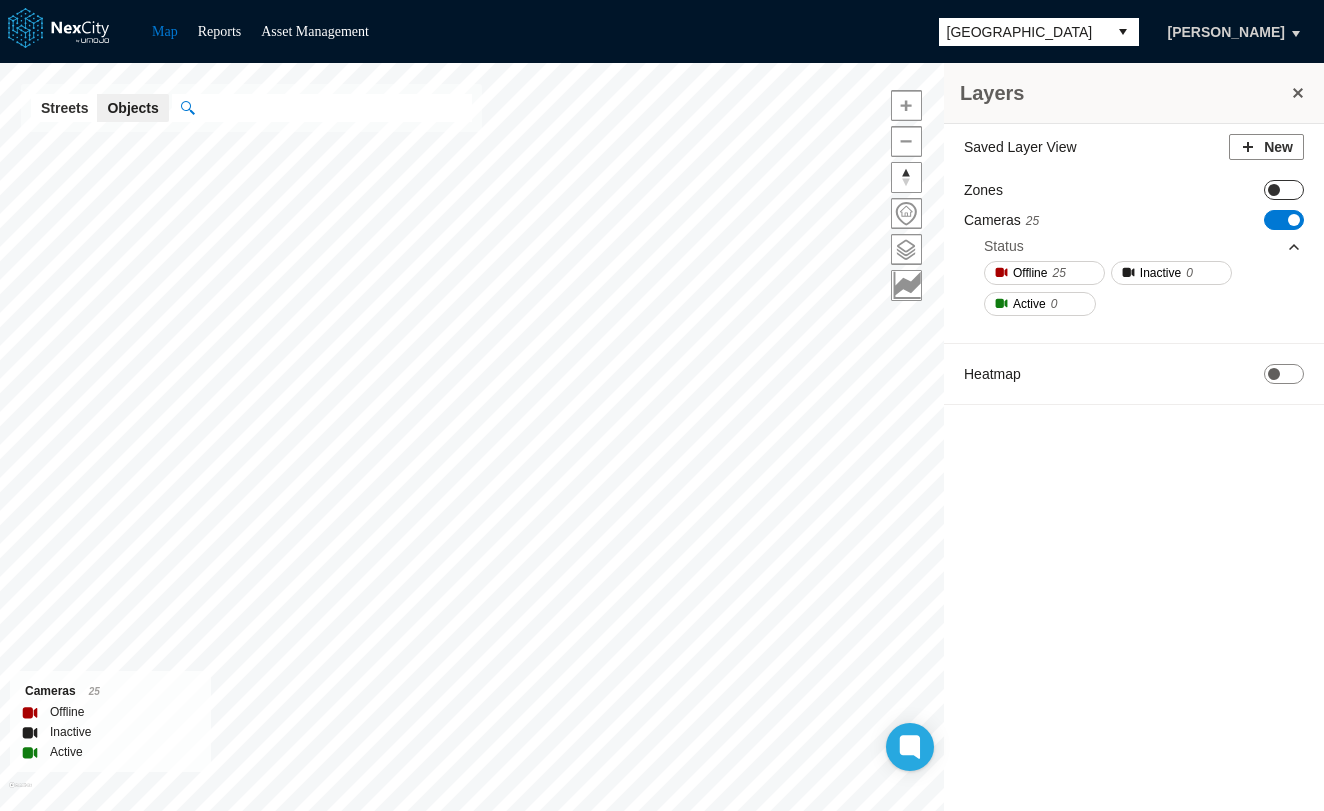 click at bounding box center (1274, 190) 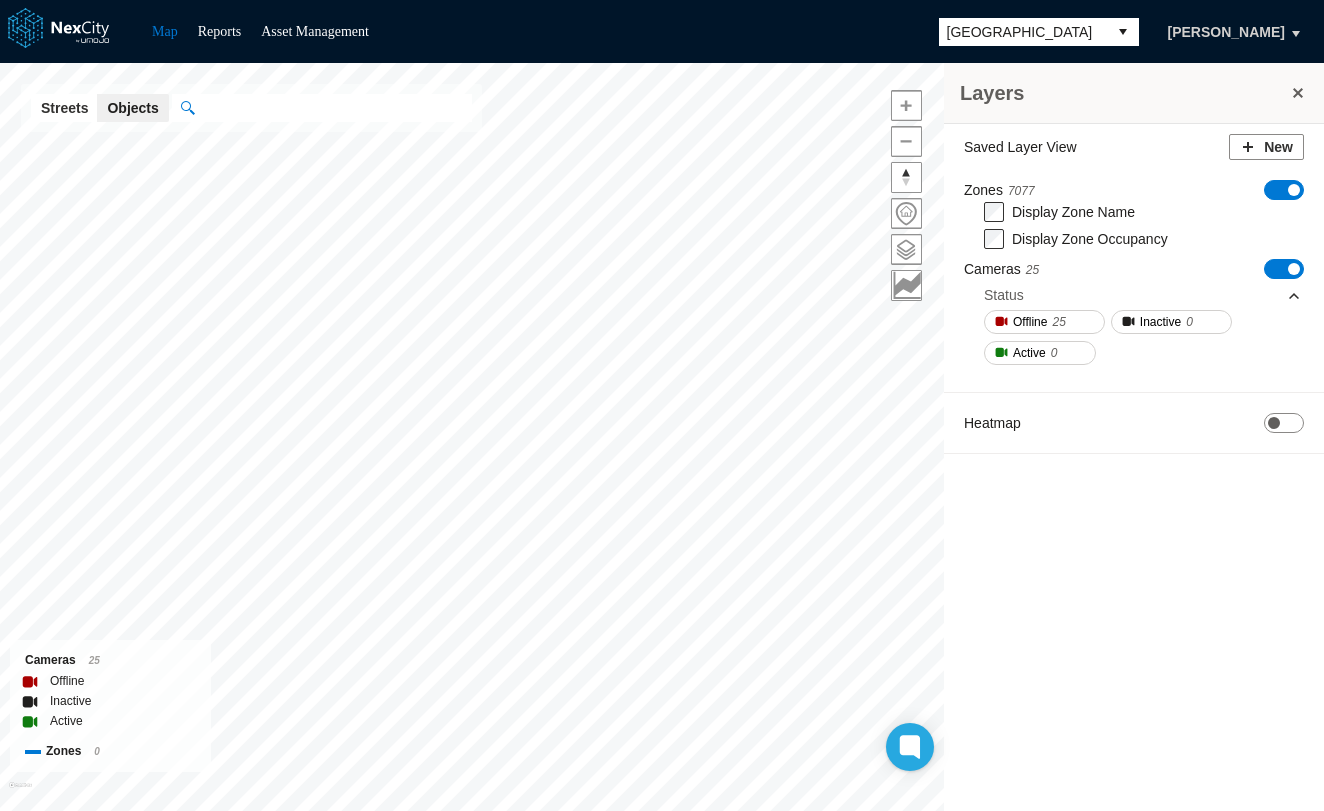 click at bounding box center [1298, 93] 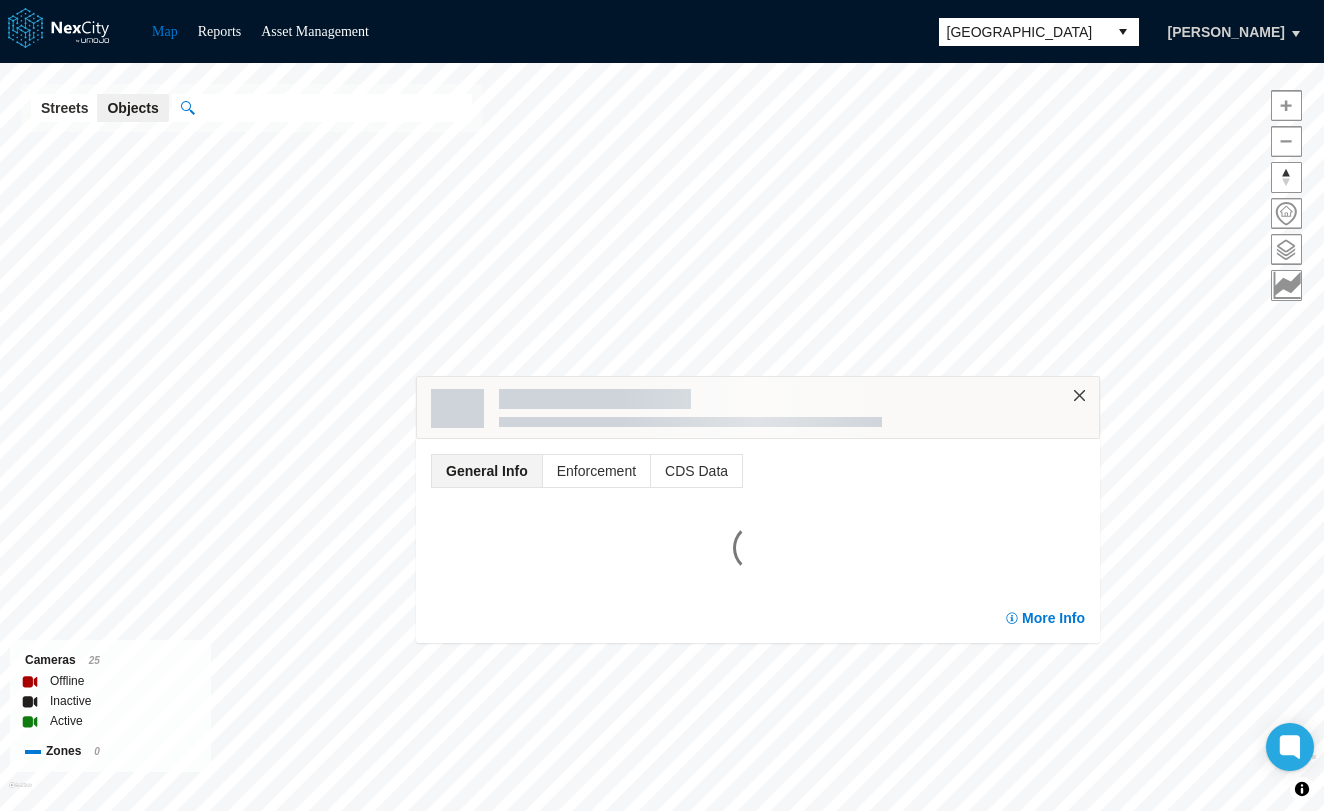 click on "×" at bounding box center (1080, 396) 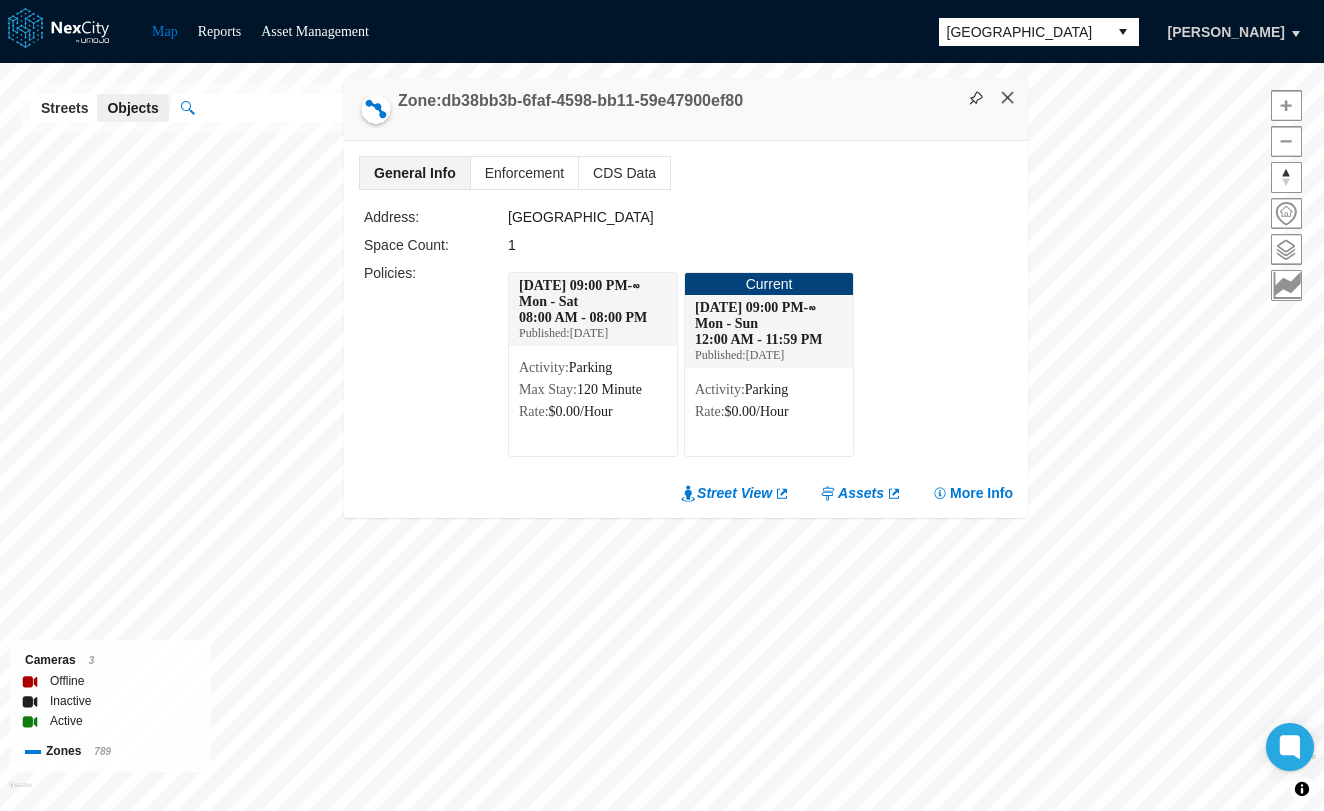 click on "×" at bounding box center (1008, 98) 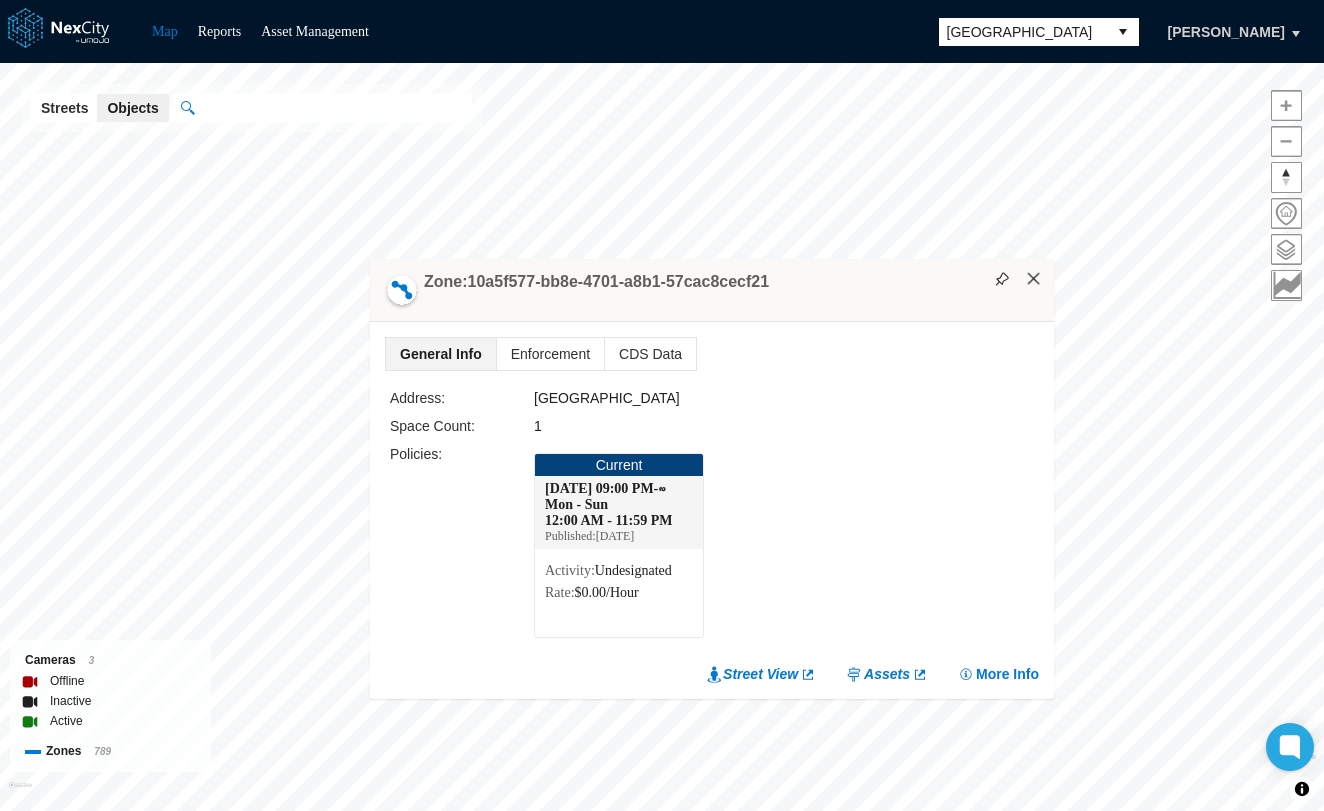 click on "×" at bounding box center [1034, 279] 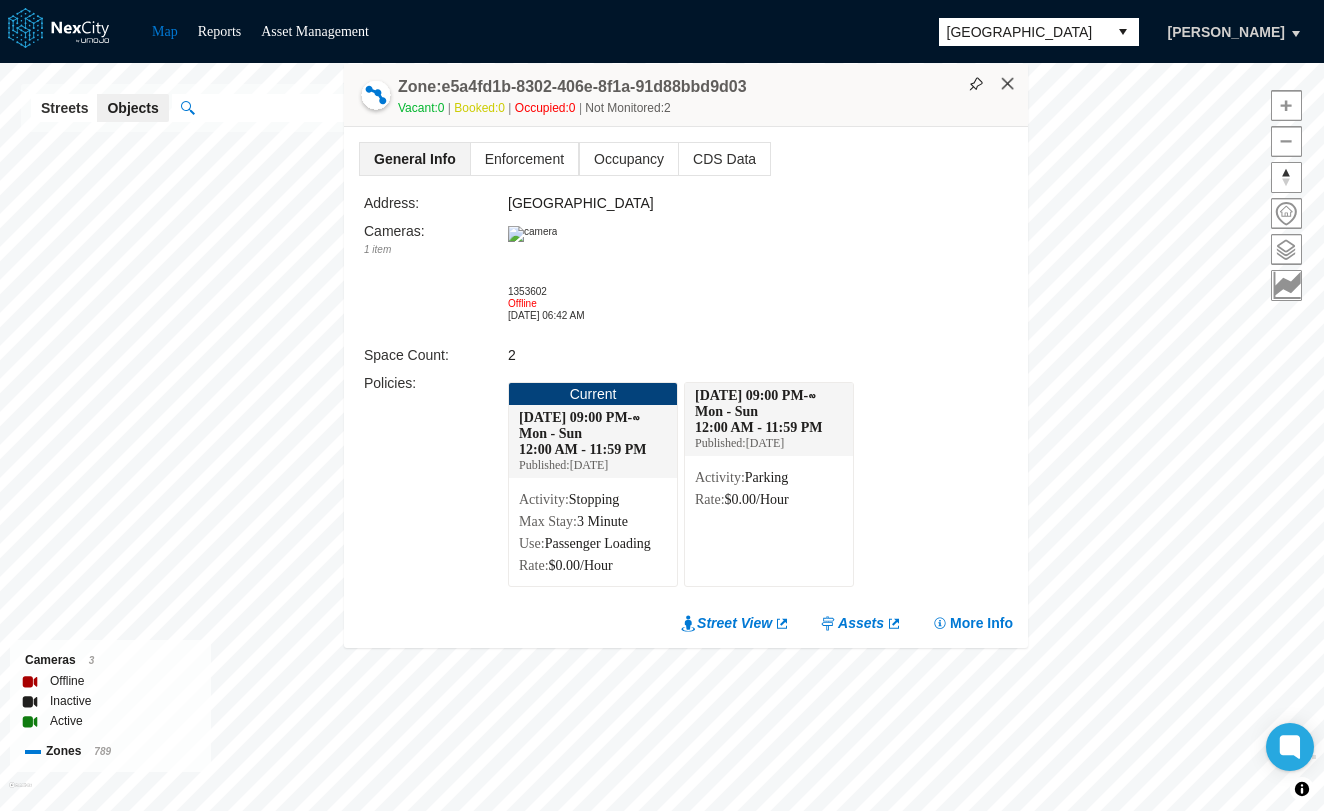 click on "×" at bounding box center [1008, 84] 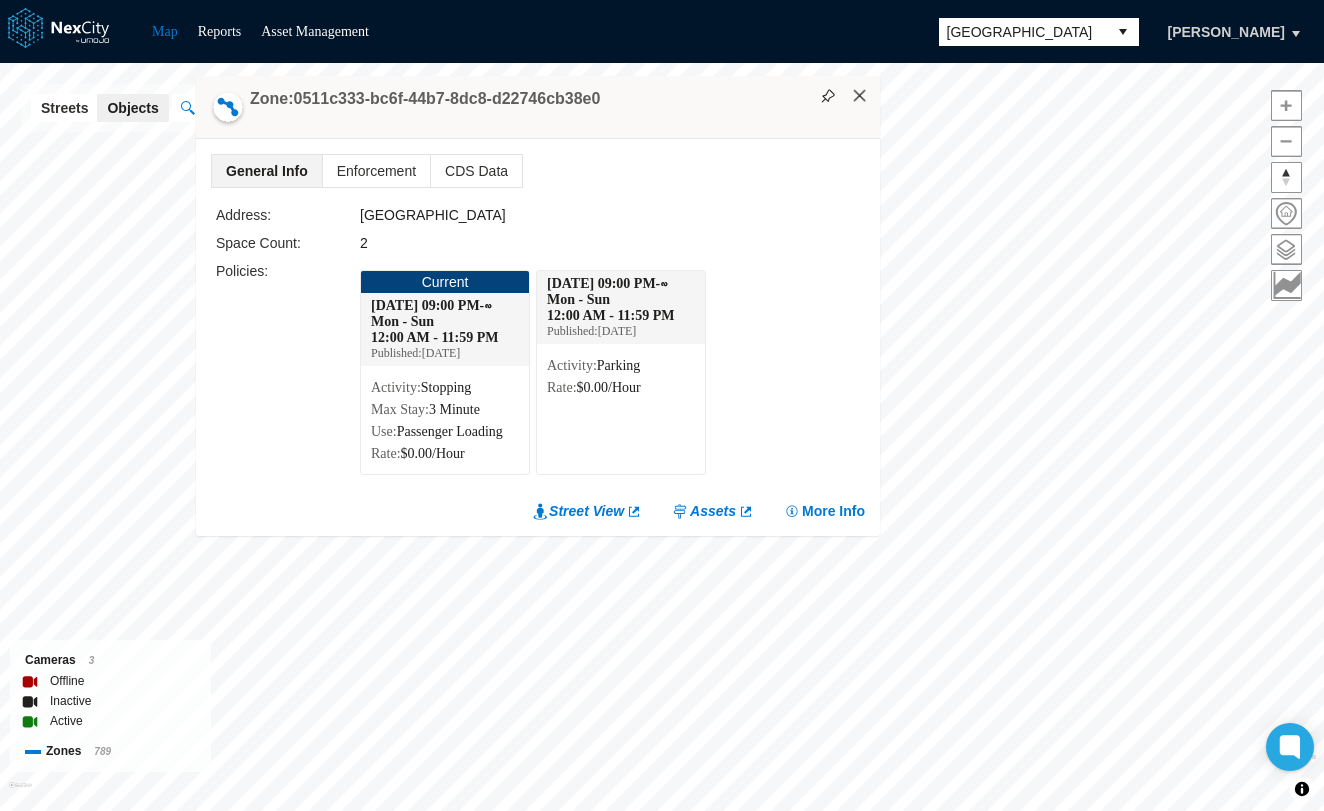 click on "×" at bounding box center (860, 96) 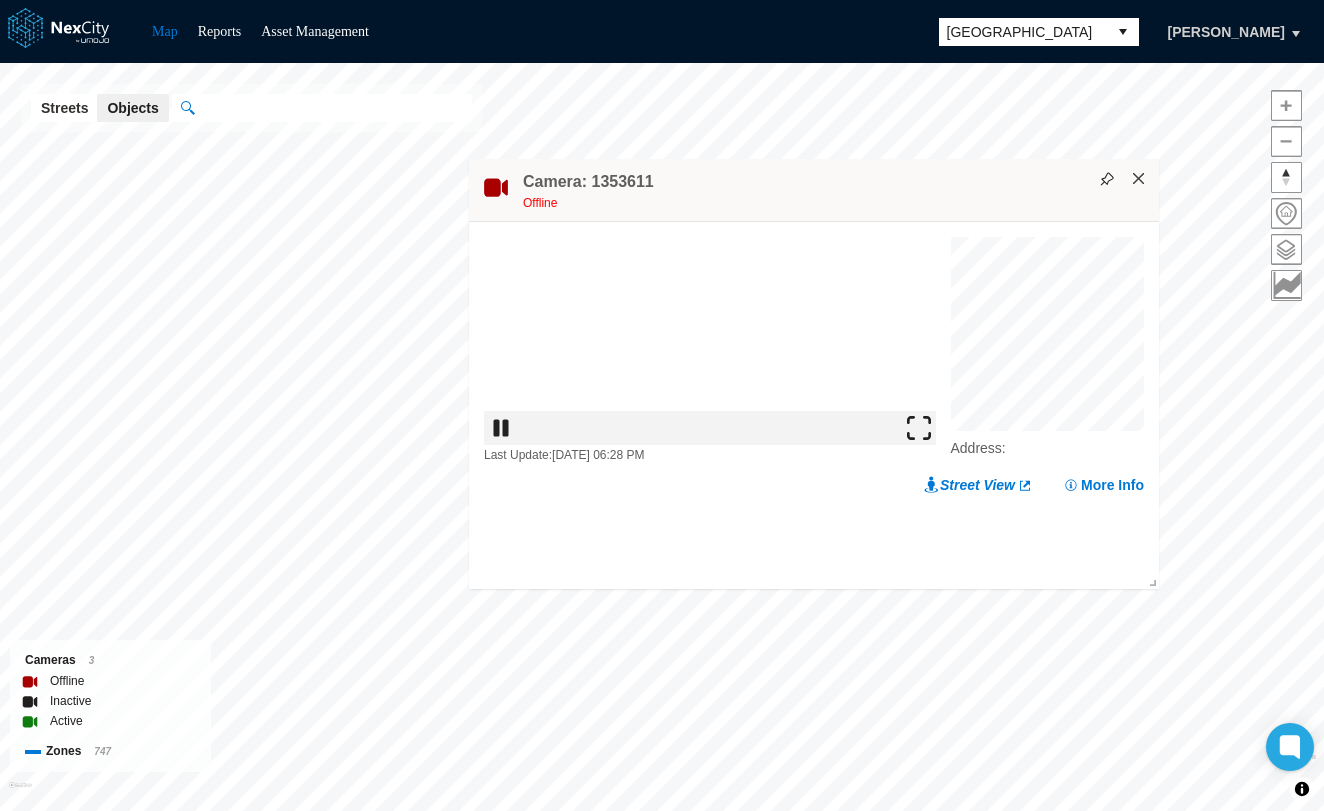 click on "×" at bounding box center (1139, 179) 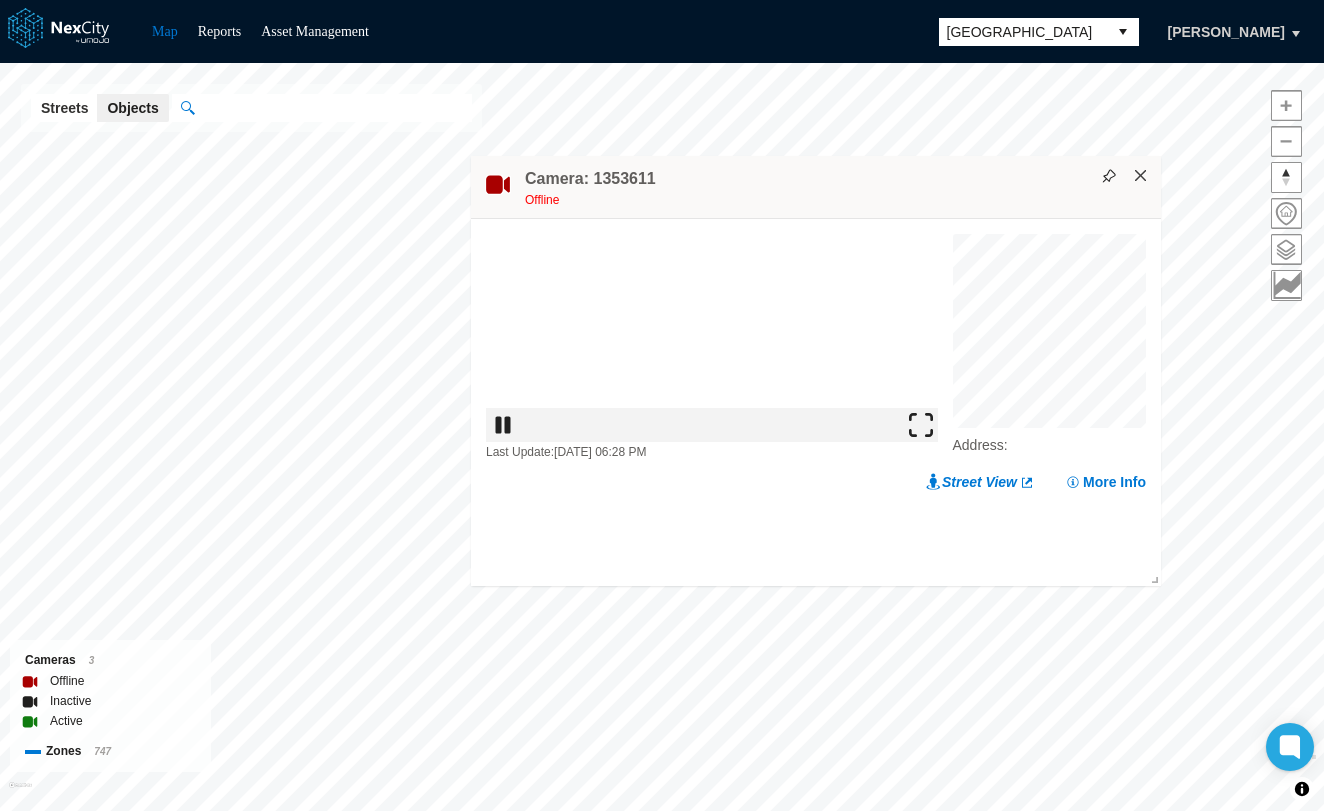 click on "×" at bounding box center [1141, 176] 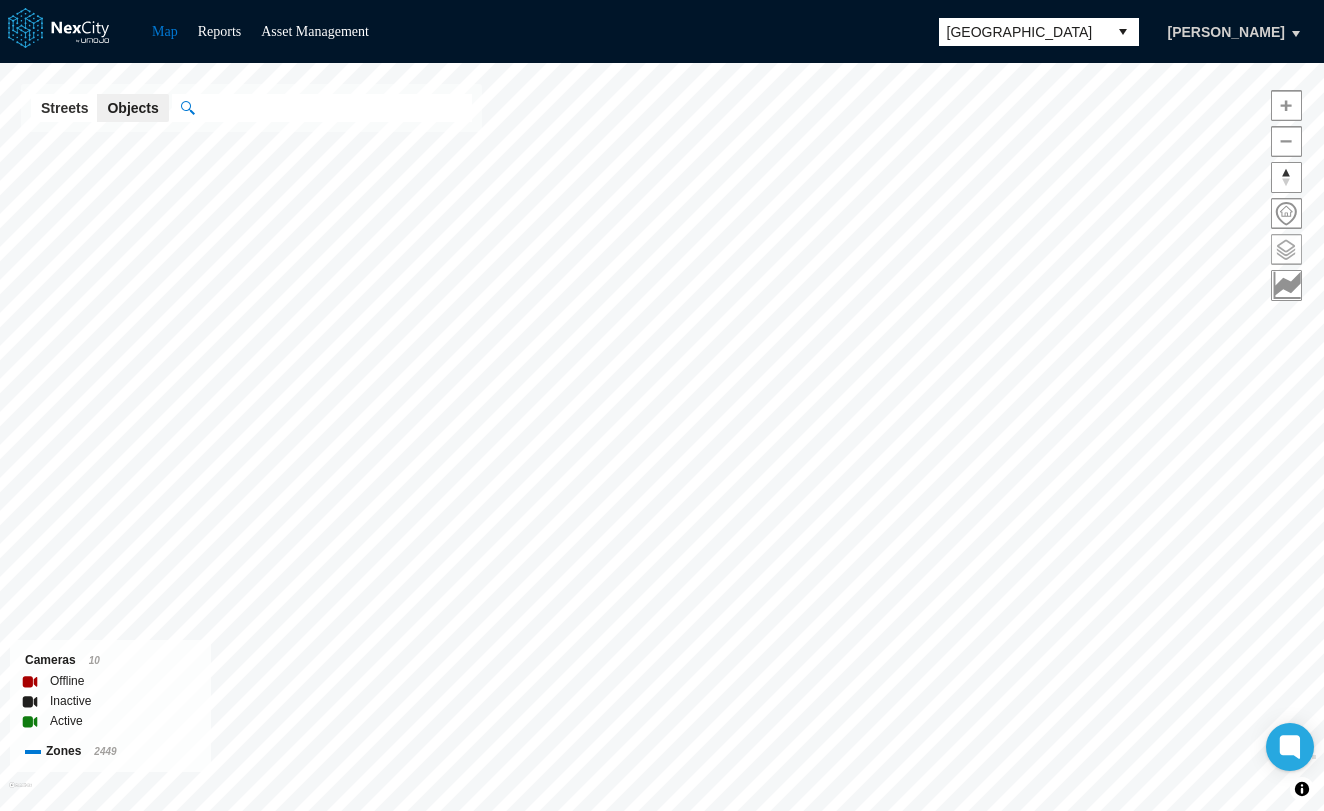 click at bounding box center [1286, 249] 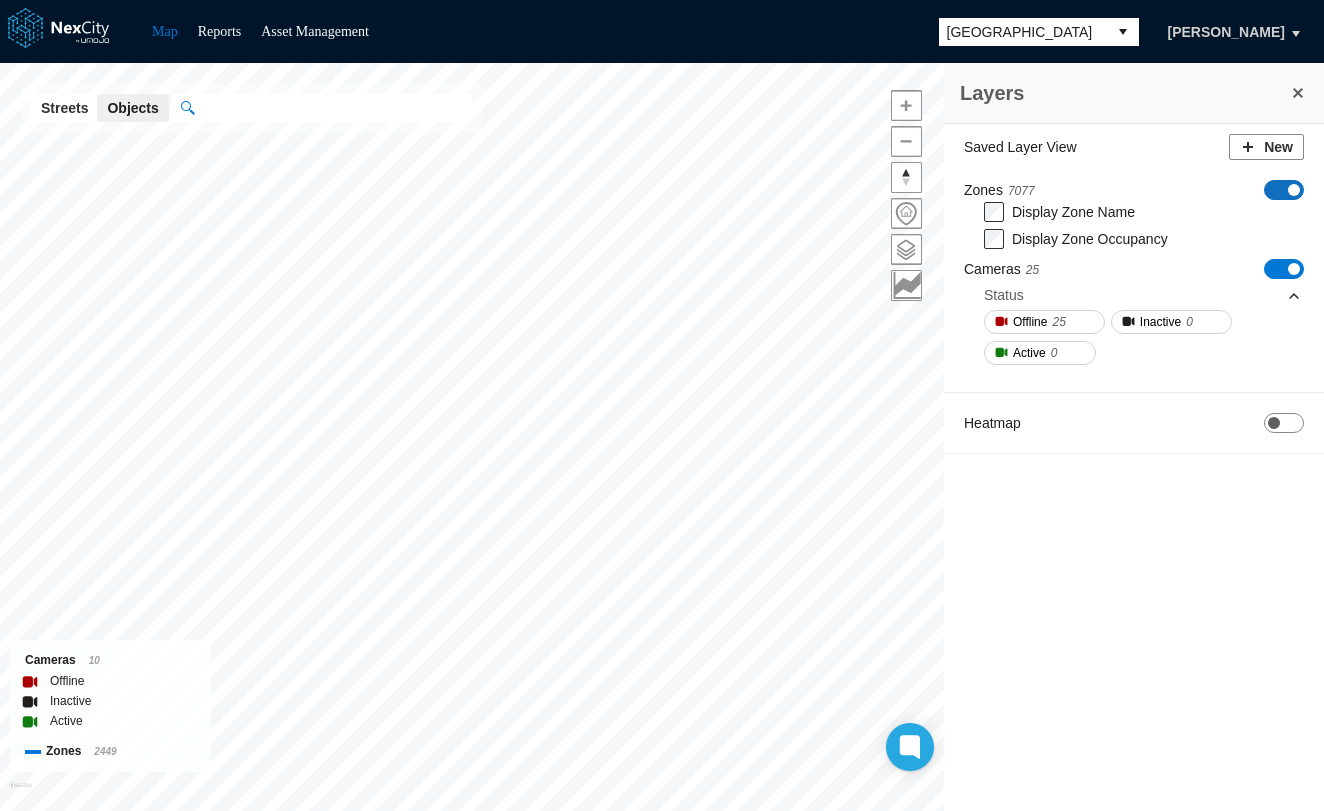 click on "ON OFF" at bounding box center [1284, 190] 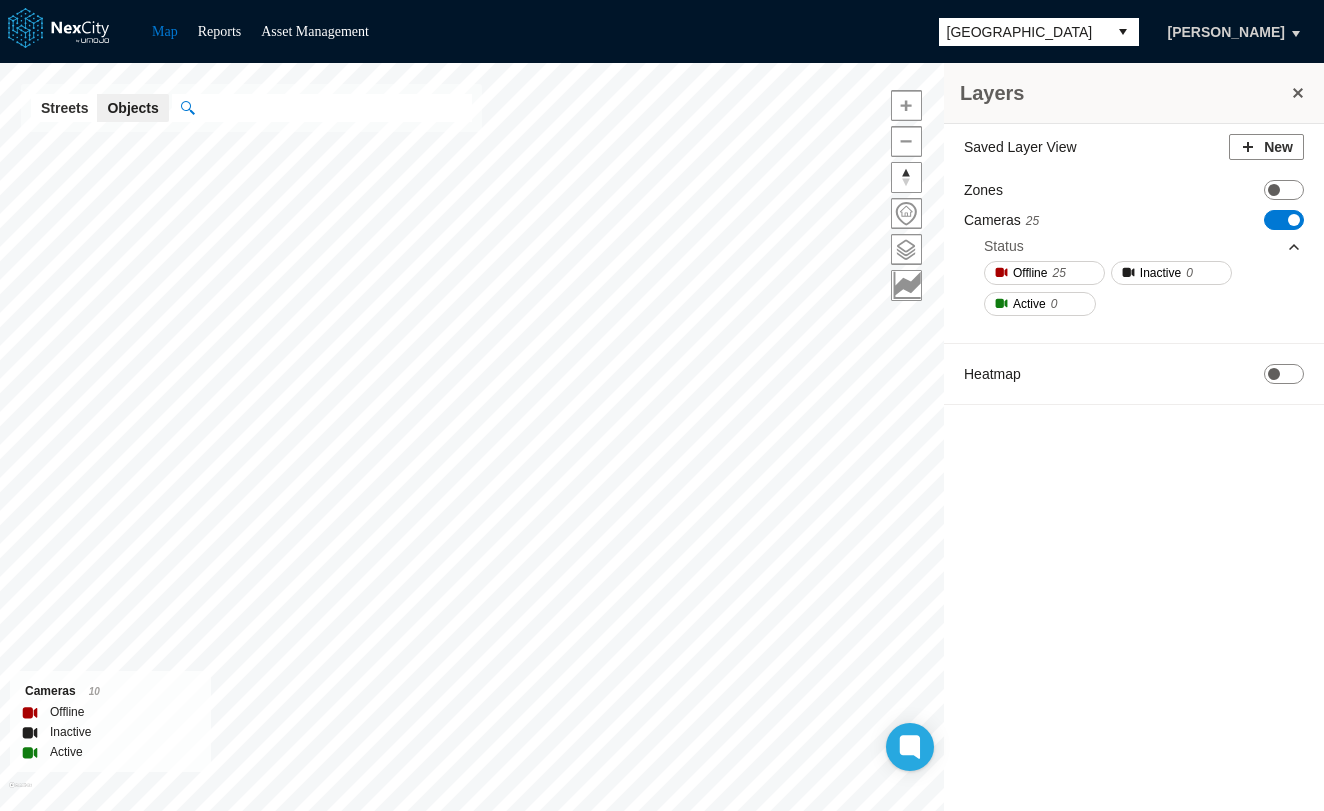 click on "Layers" at bounding box center (1134, 93) 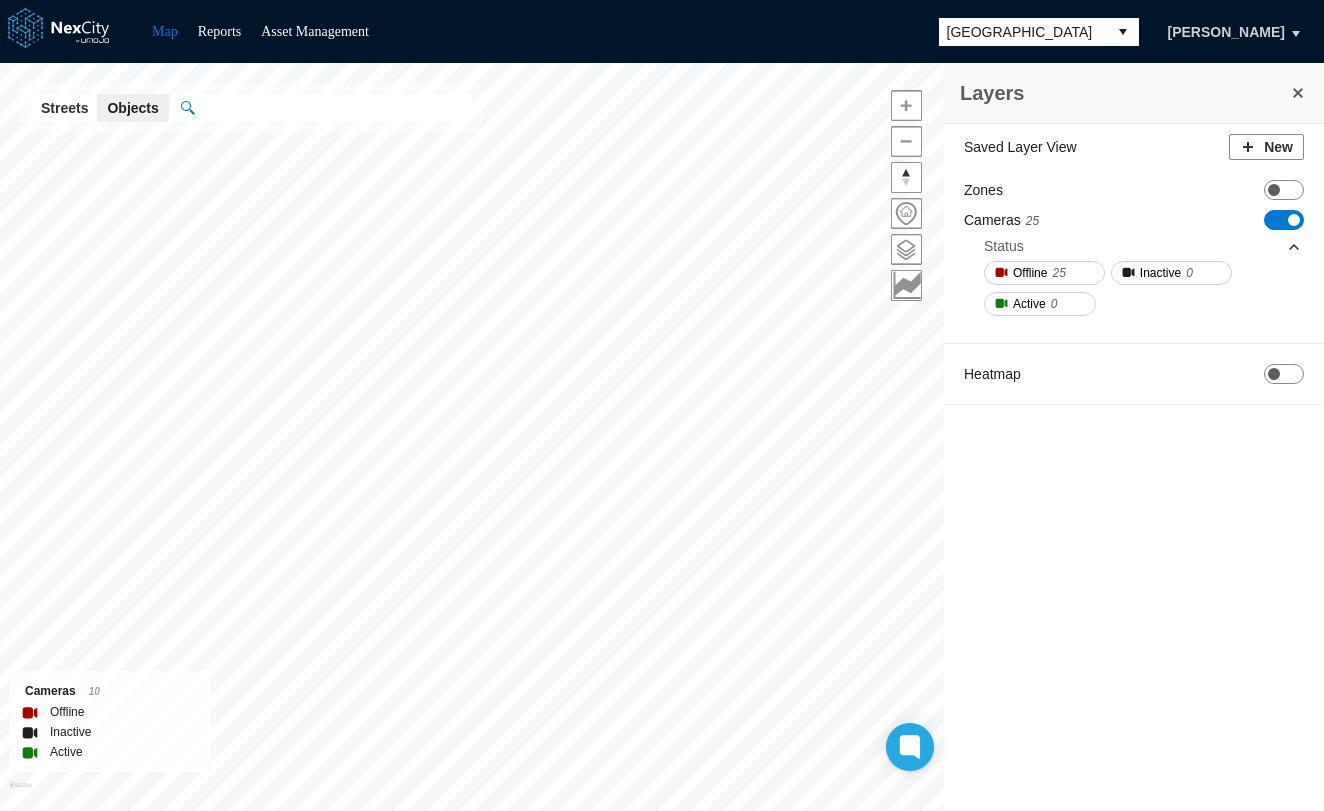 click at bounding box center (1298, 93) 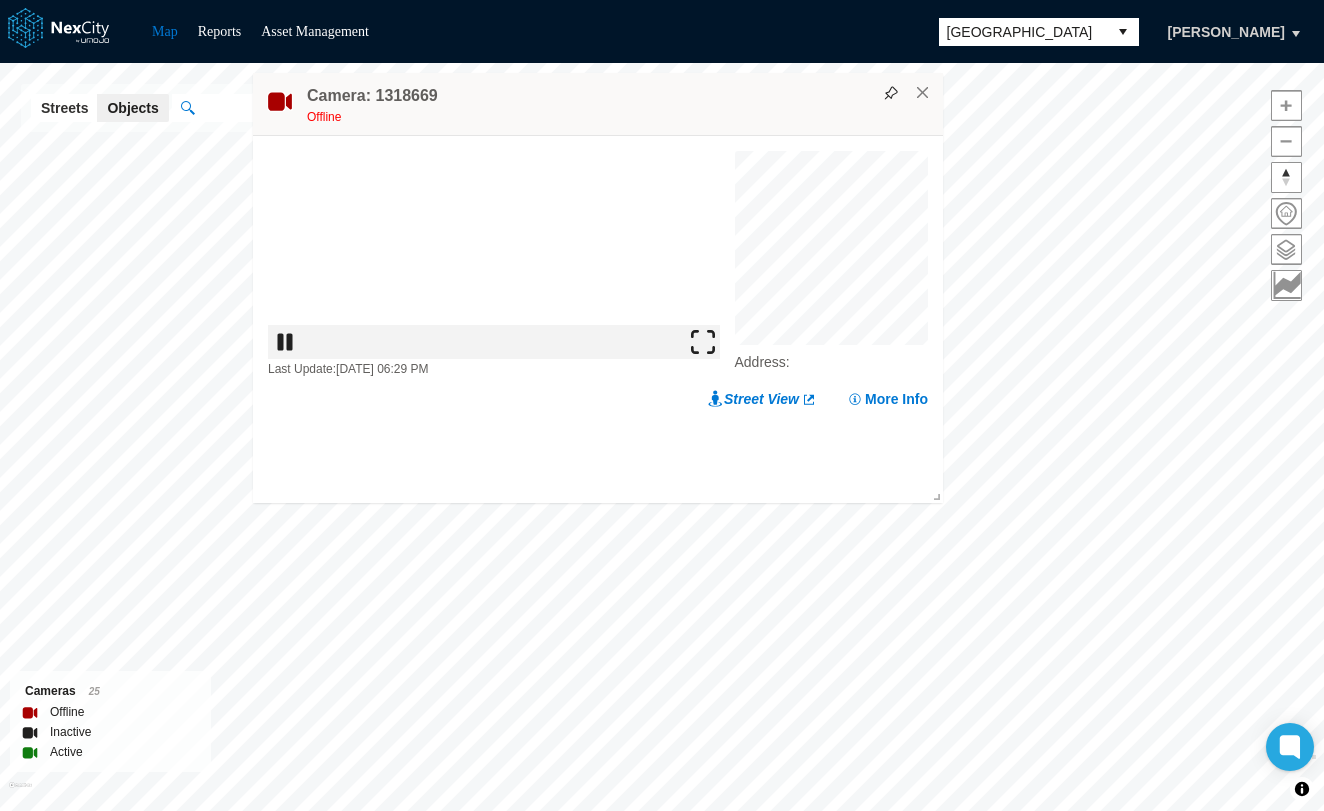 click at bounding box center (703, 342) 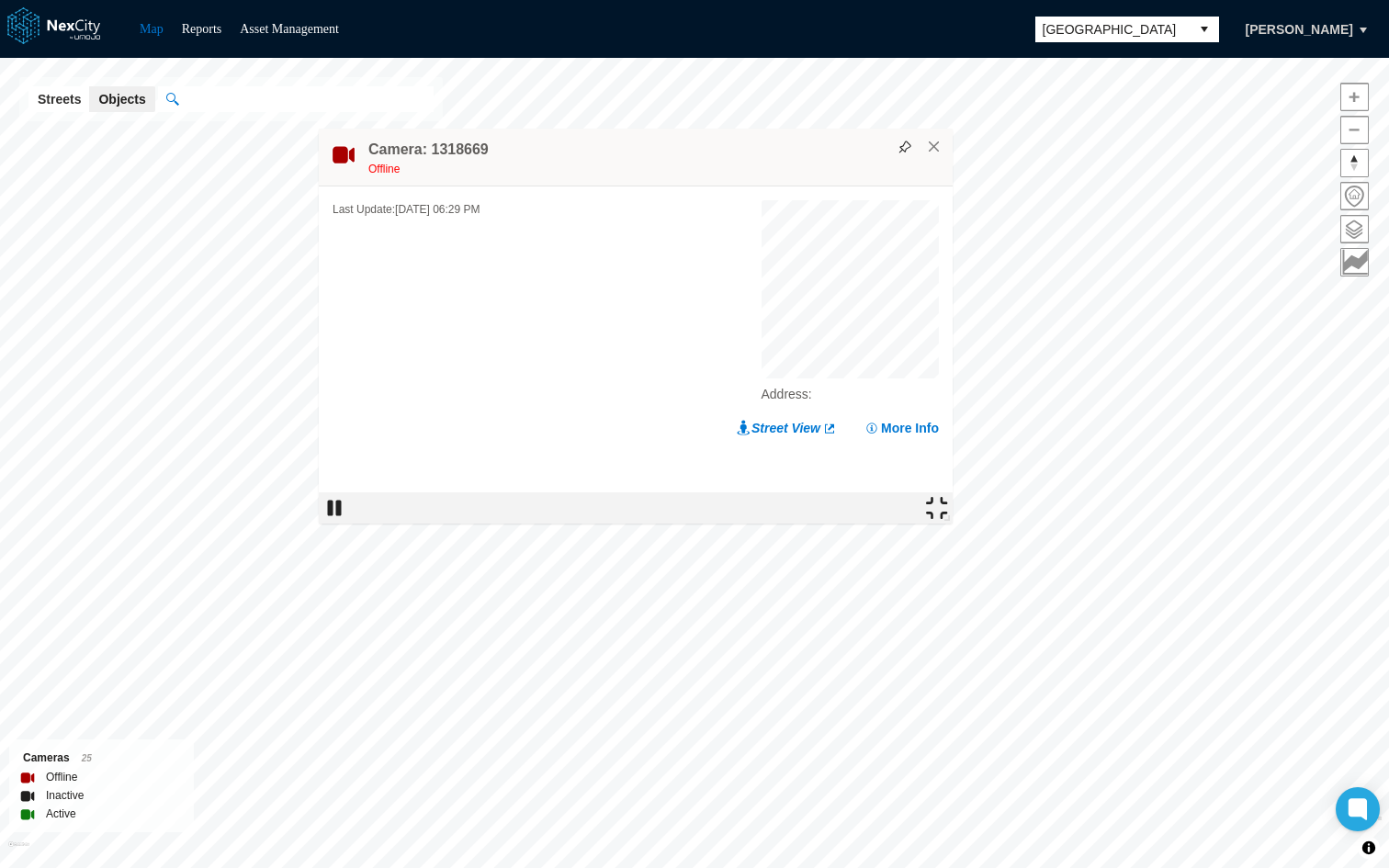 click at bounding box center [937, 508] 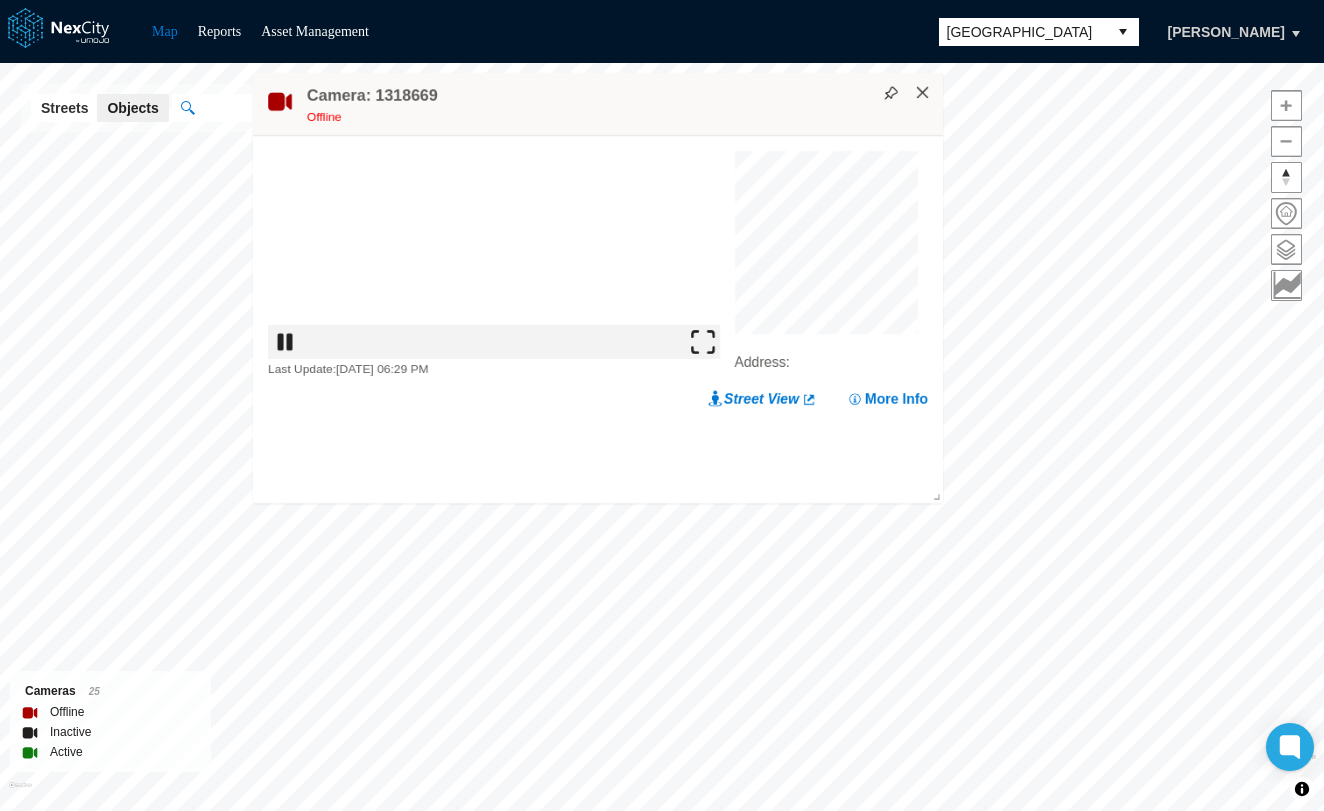 click on "×" at bounding box center (923, 93) 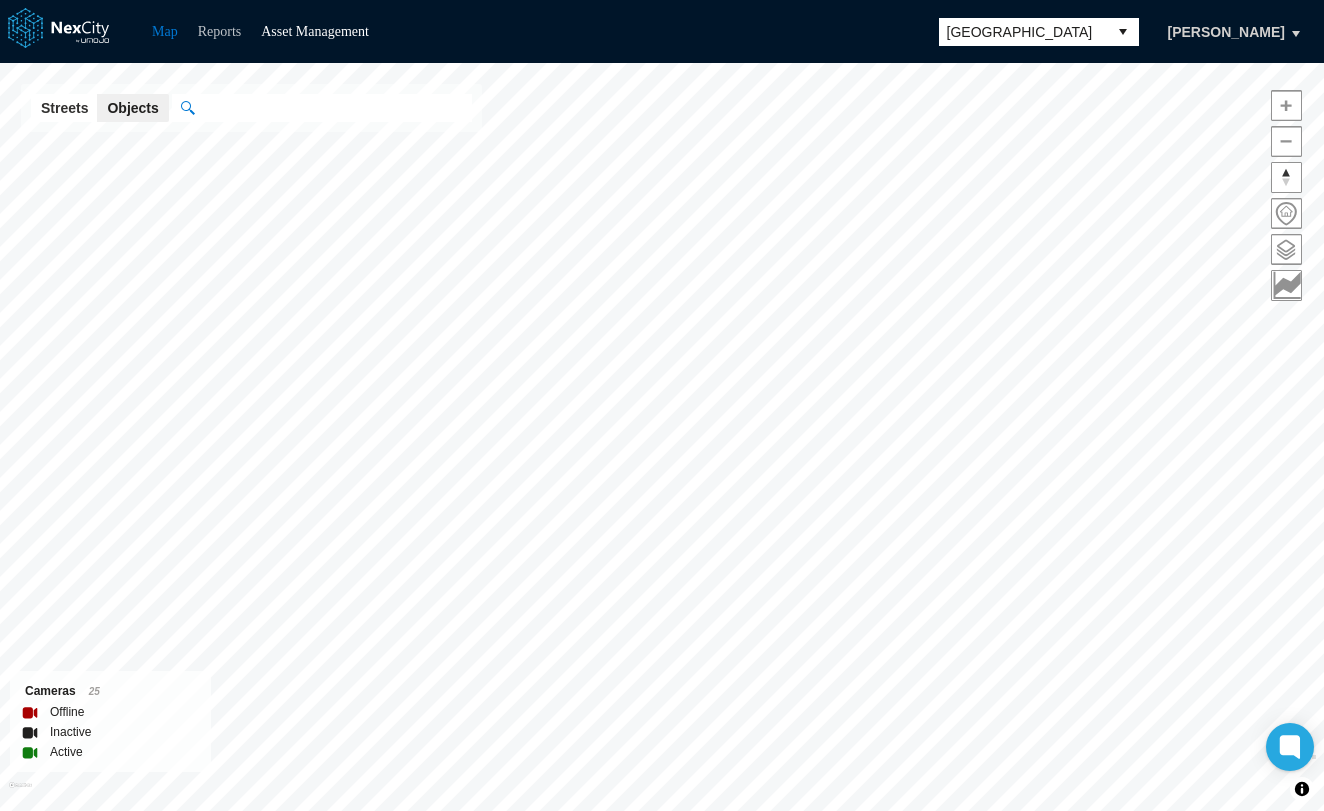 click on "Reports" at bounding box center (220, 31) 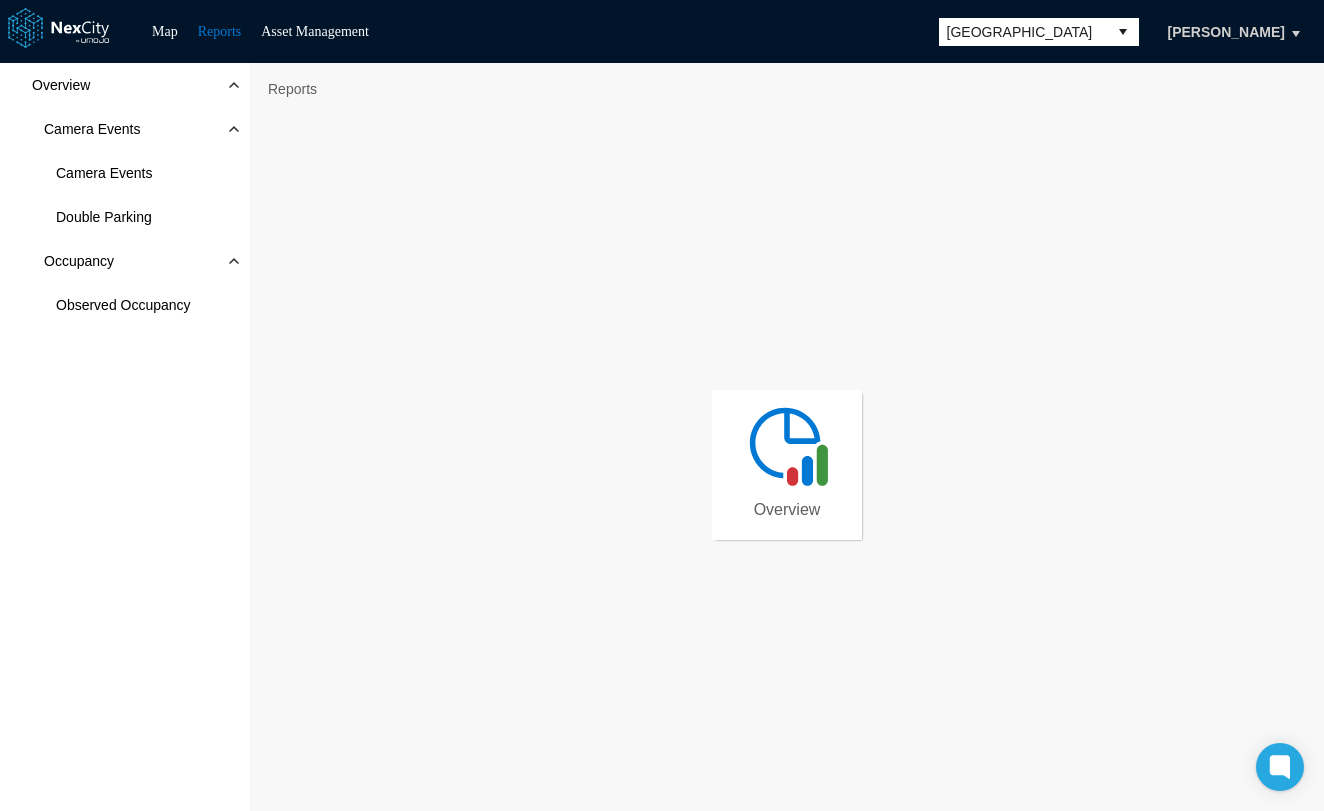 click at bounding box center (787, 445) 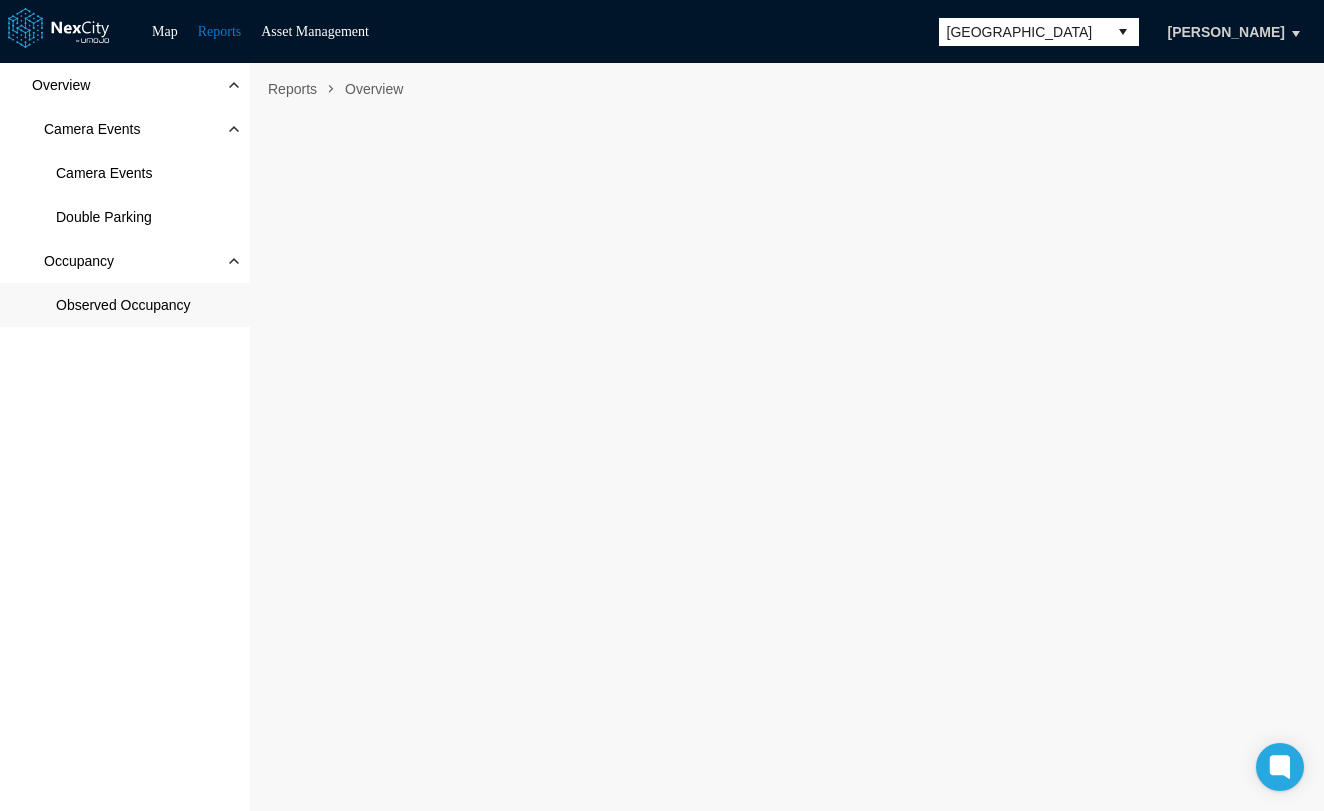 click on "Observed Occupancy" at bounding box center (125, 305) 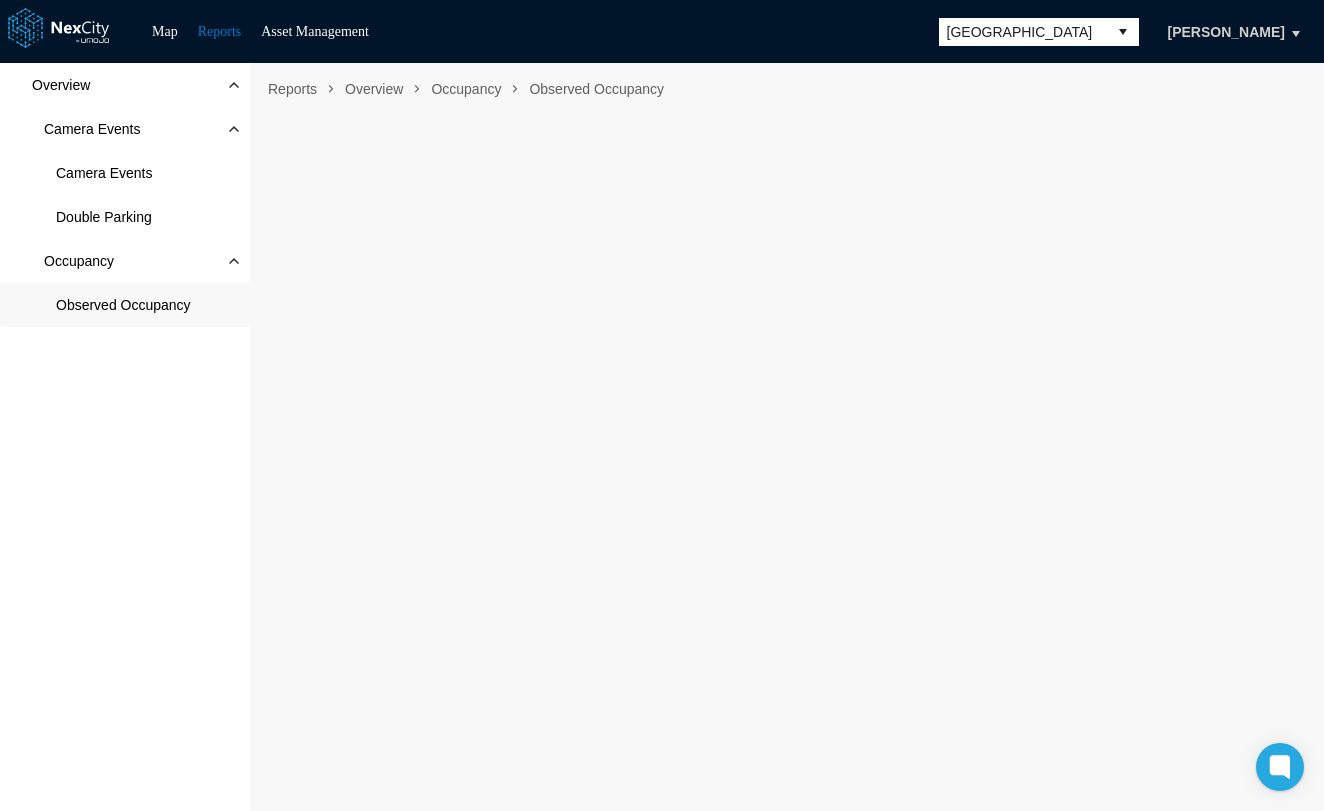 click on "Observed Occupancy" at bounding box center [125, 305] 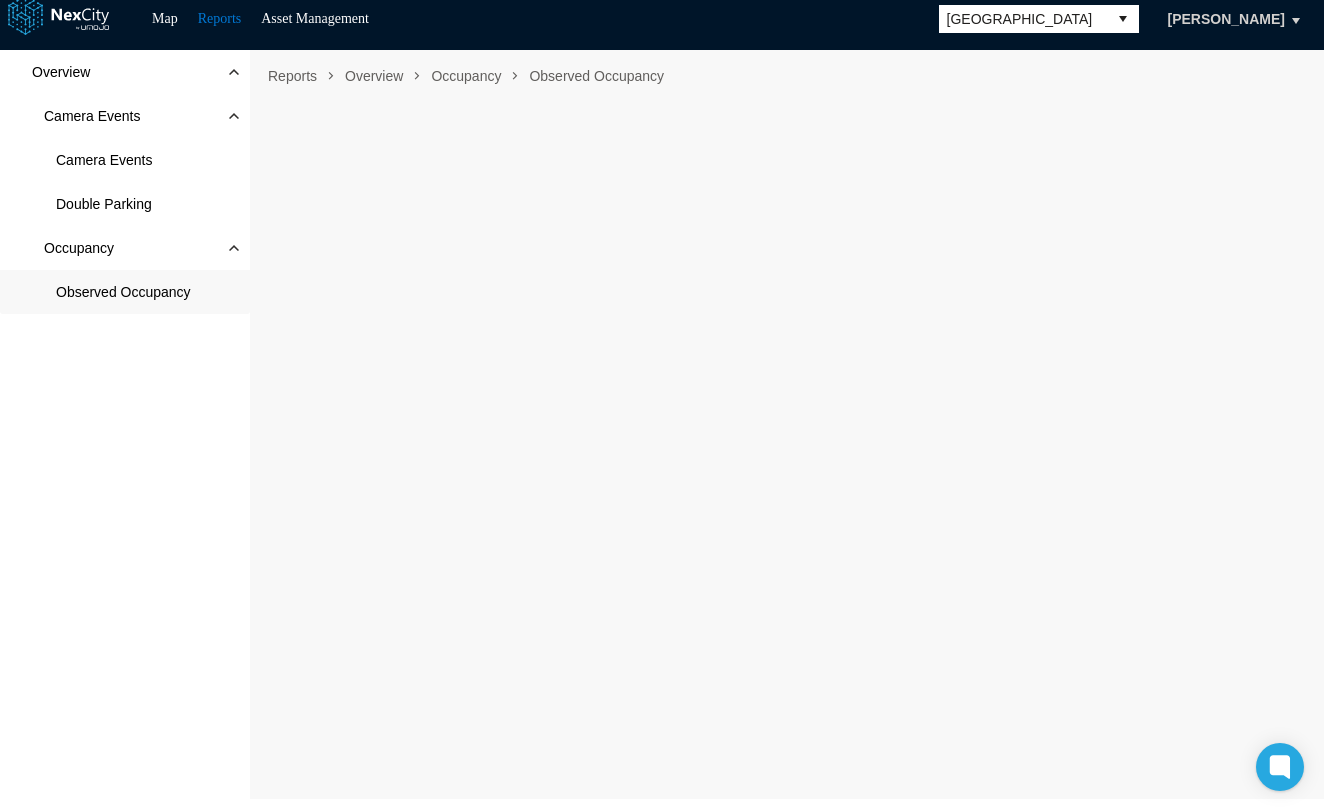 scroll, scrollTop: 13, scrollLeft: 0, axis: vertical 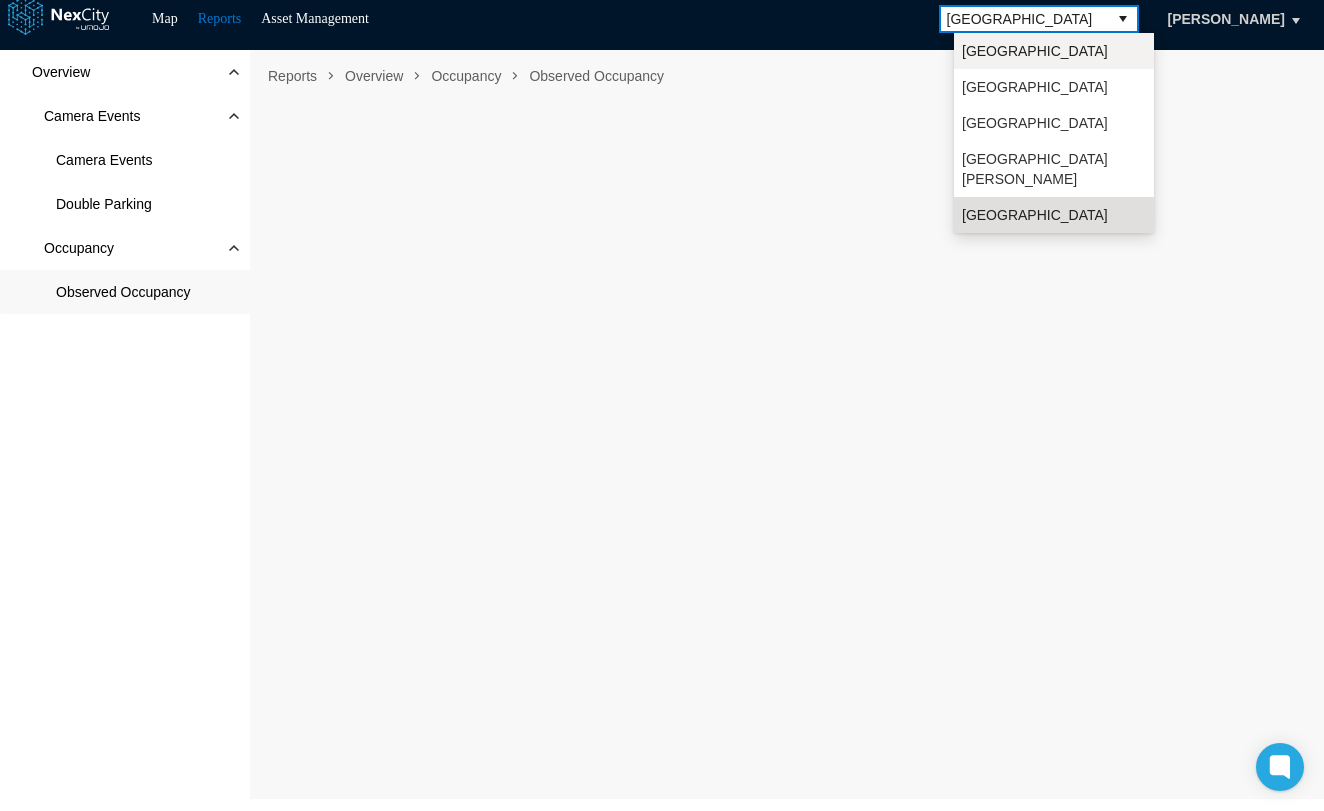 click on "[GEOGRAPHIC_DATA]" at bounding box center (1054, 51) 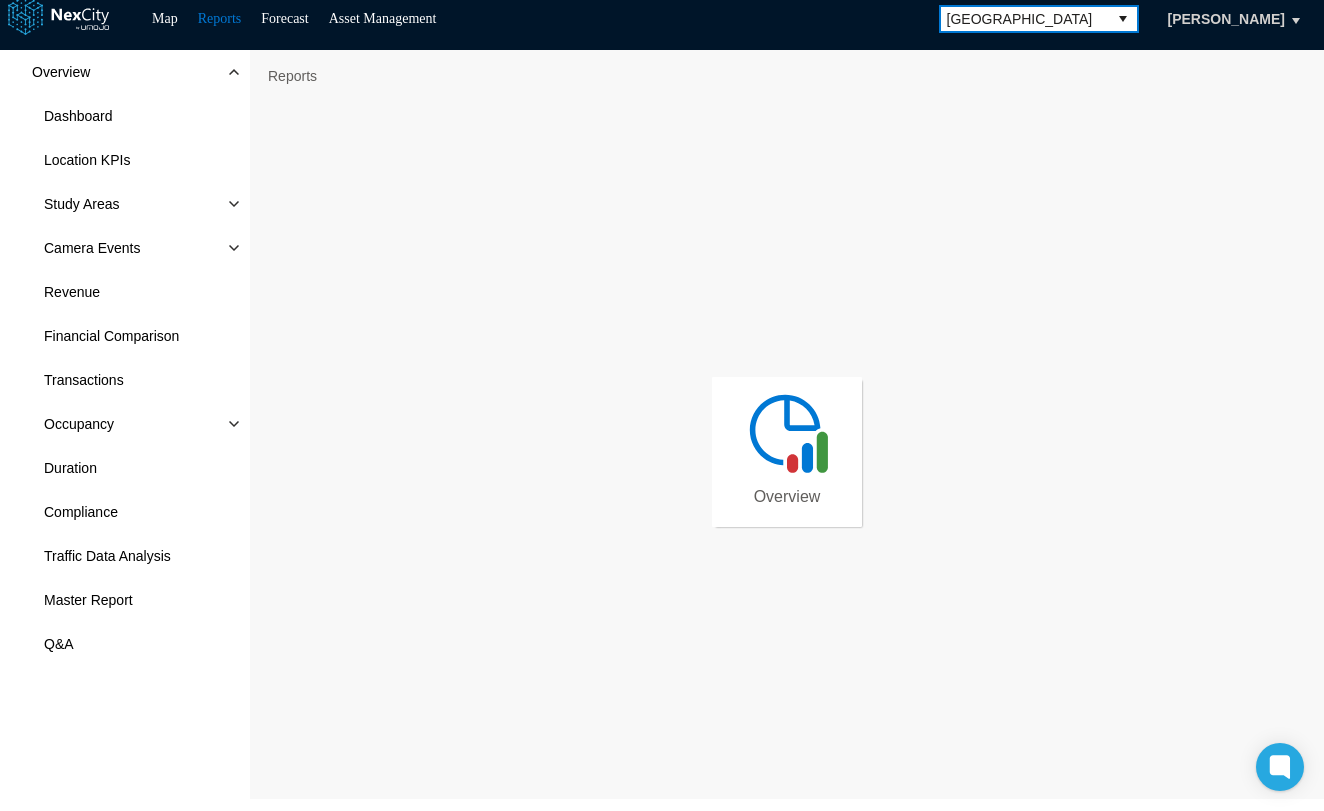 click at bounding box center [787, 432] 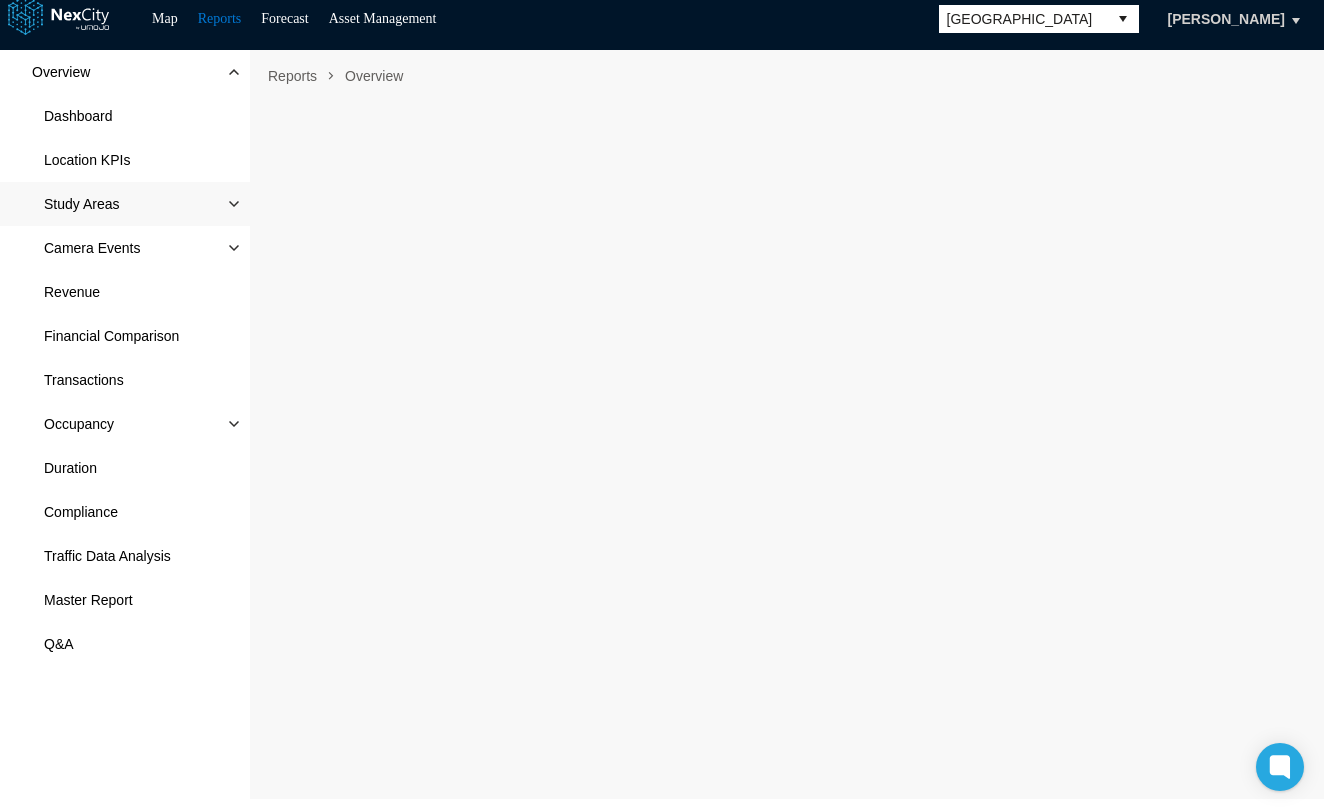 click at bounding box center (234, 204) 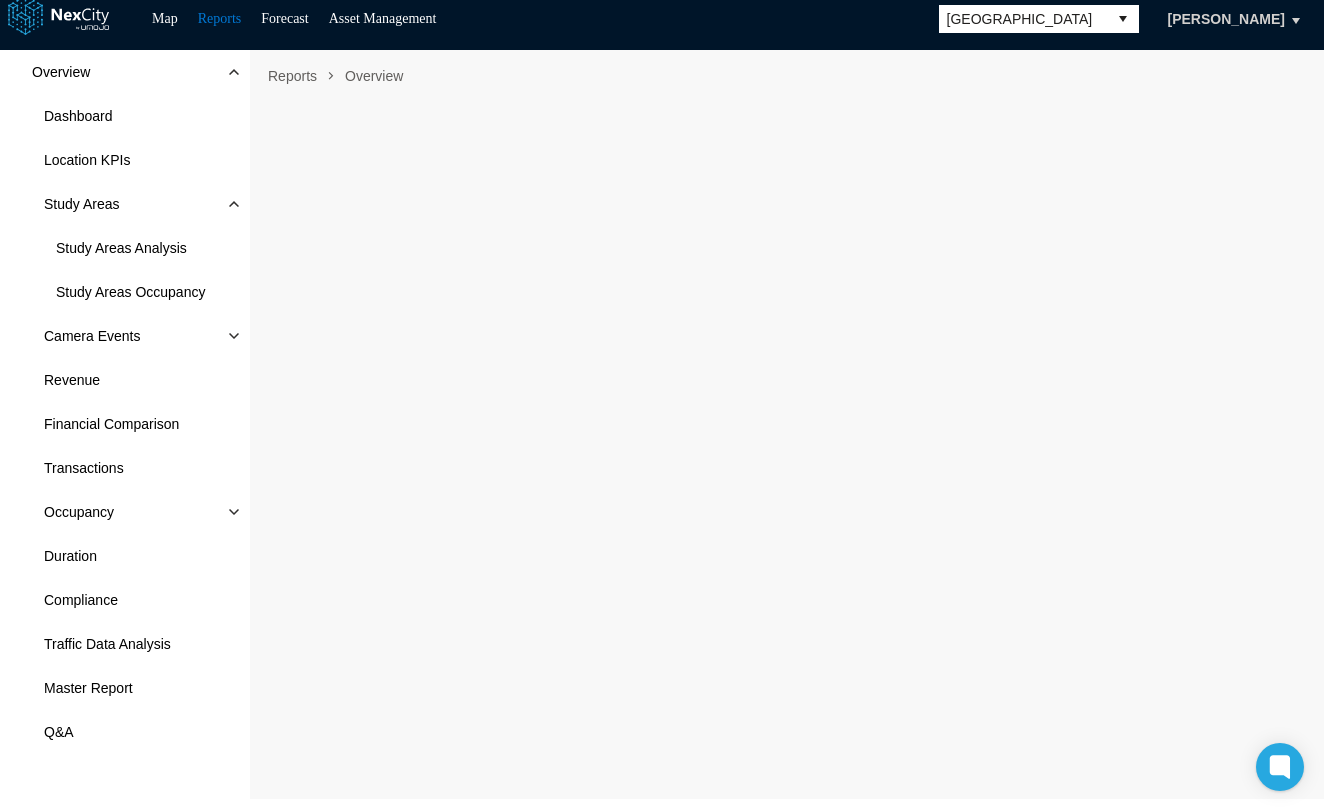 click on "[GEOGRAPHIC_DATA]" at bounding box center (1023, 19) 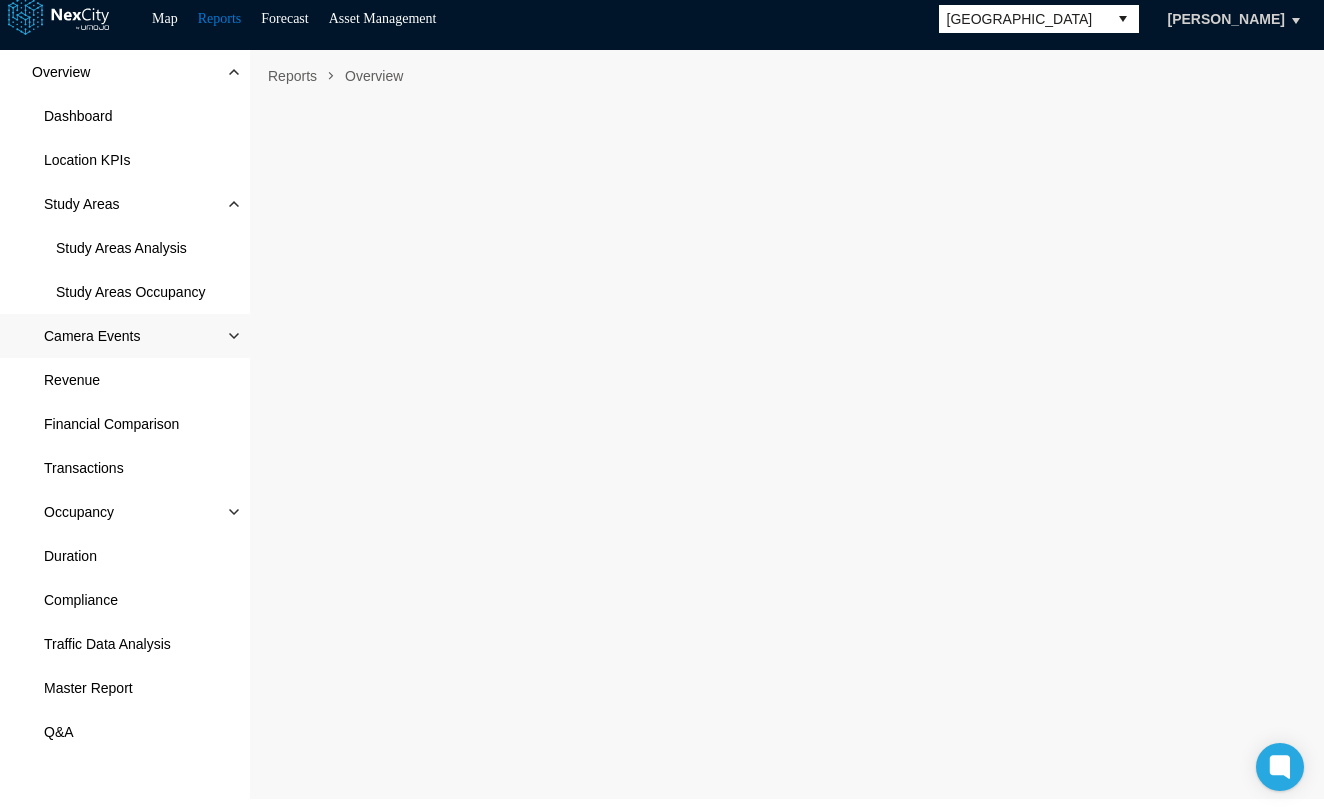 click on "Camera Events" at bounding box center (125, 336) 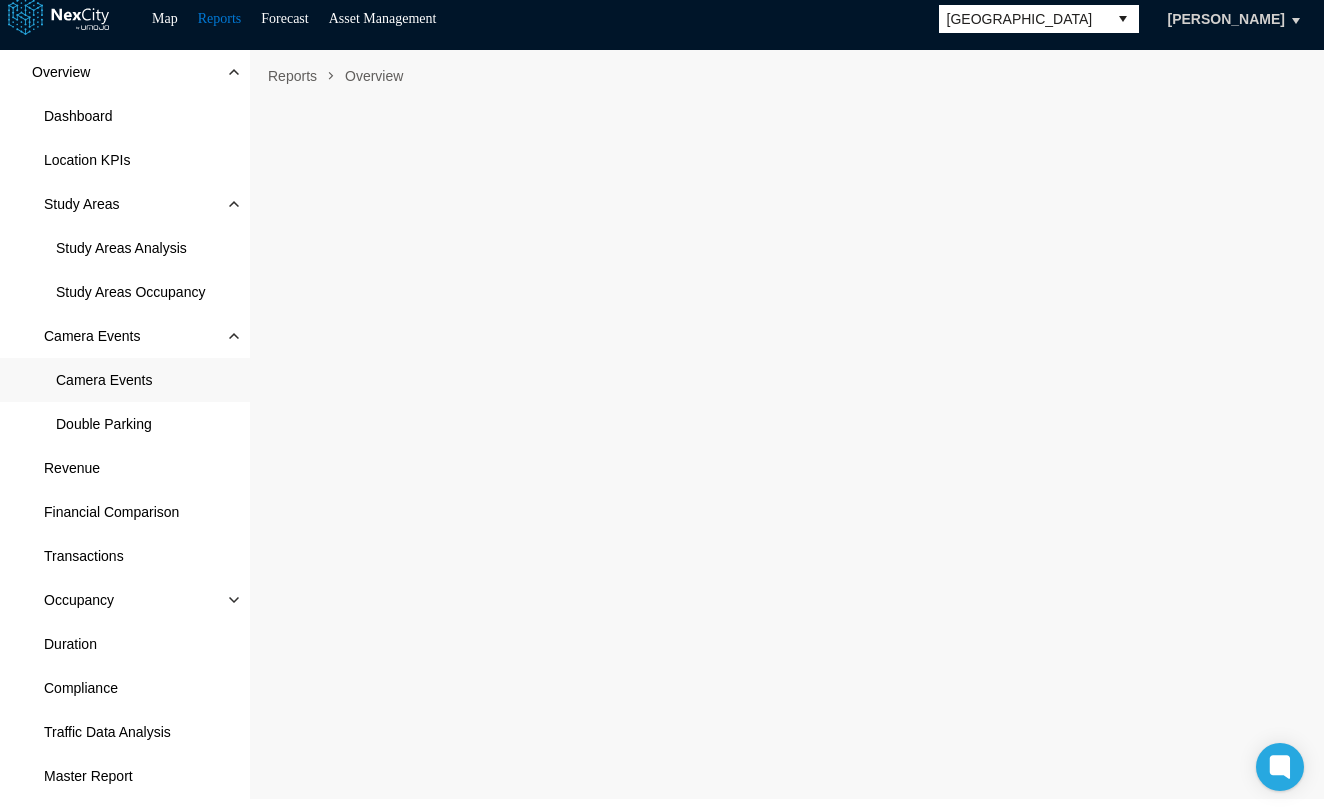 click on "Camera Events" at bounding box center [125, 380] 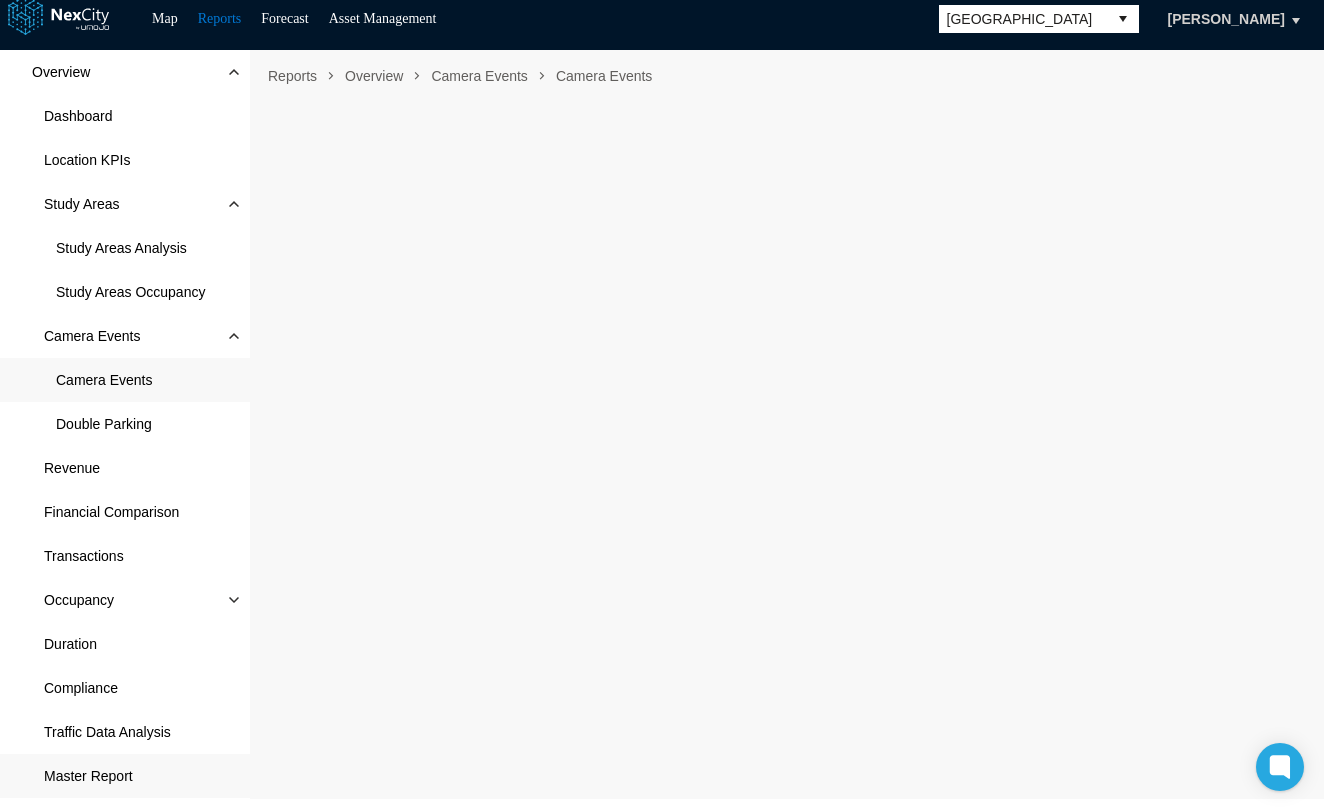 click on "Master Report" at bounding box center [88, 776] 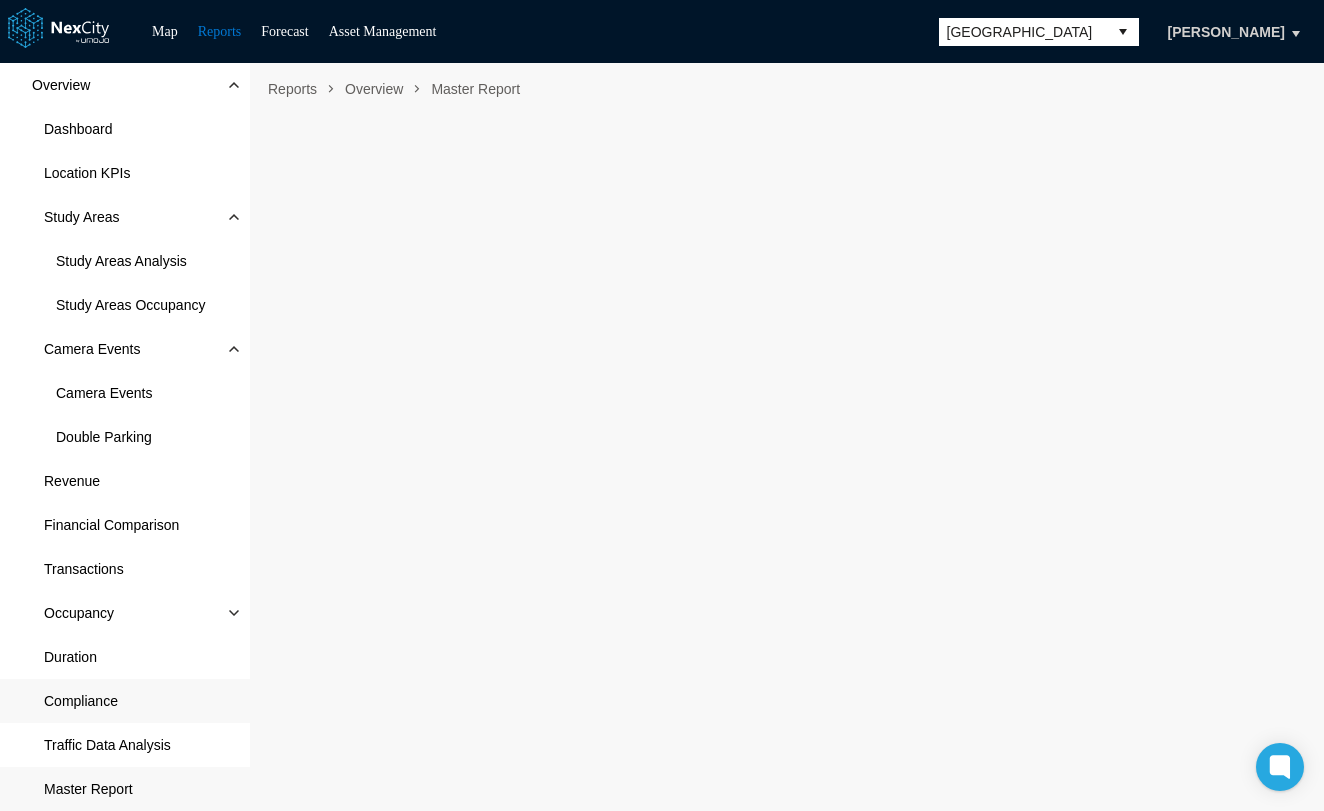 scroll, scrollTop: 0, scrollLeft: 0, axis: both 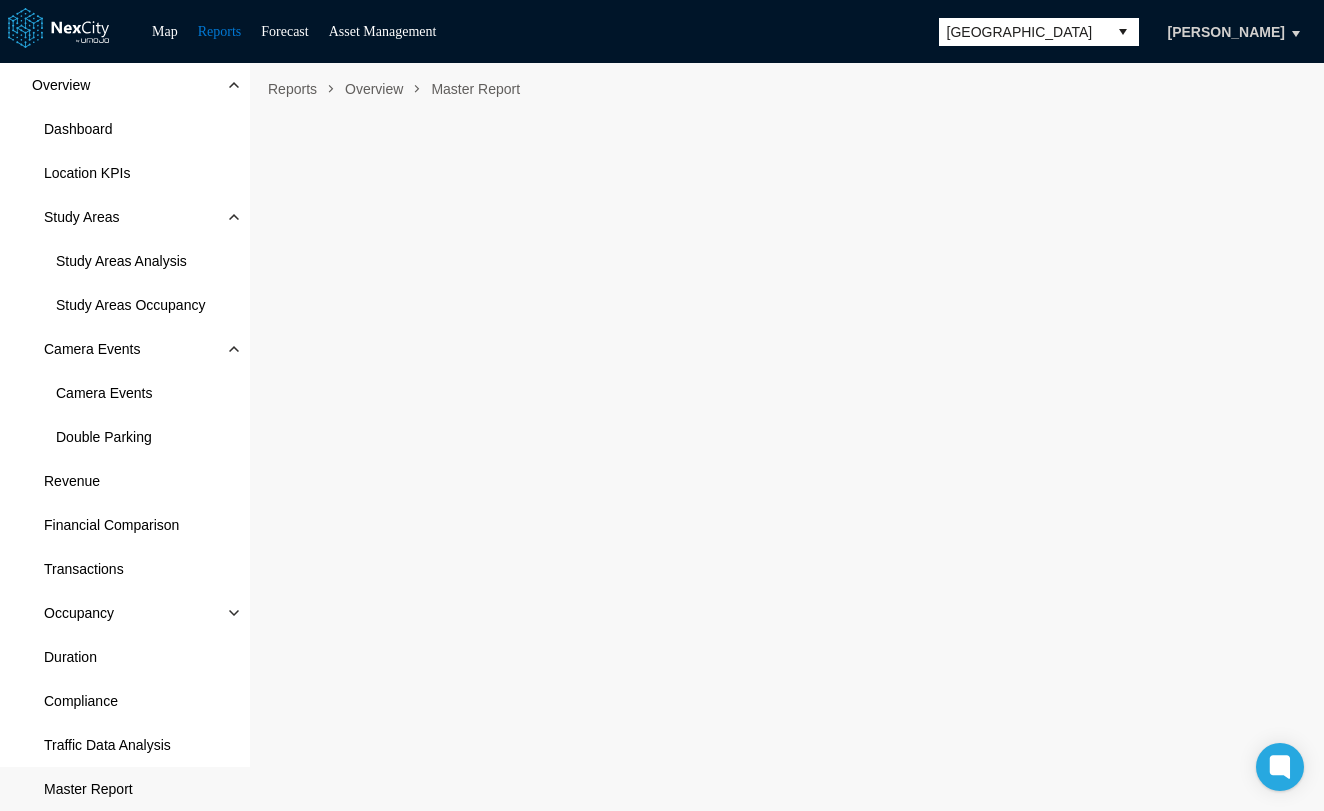 click on "Map Reports Forecast Asset Management" at bounding box center [294, 32] 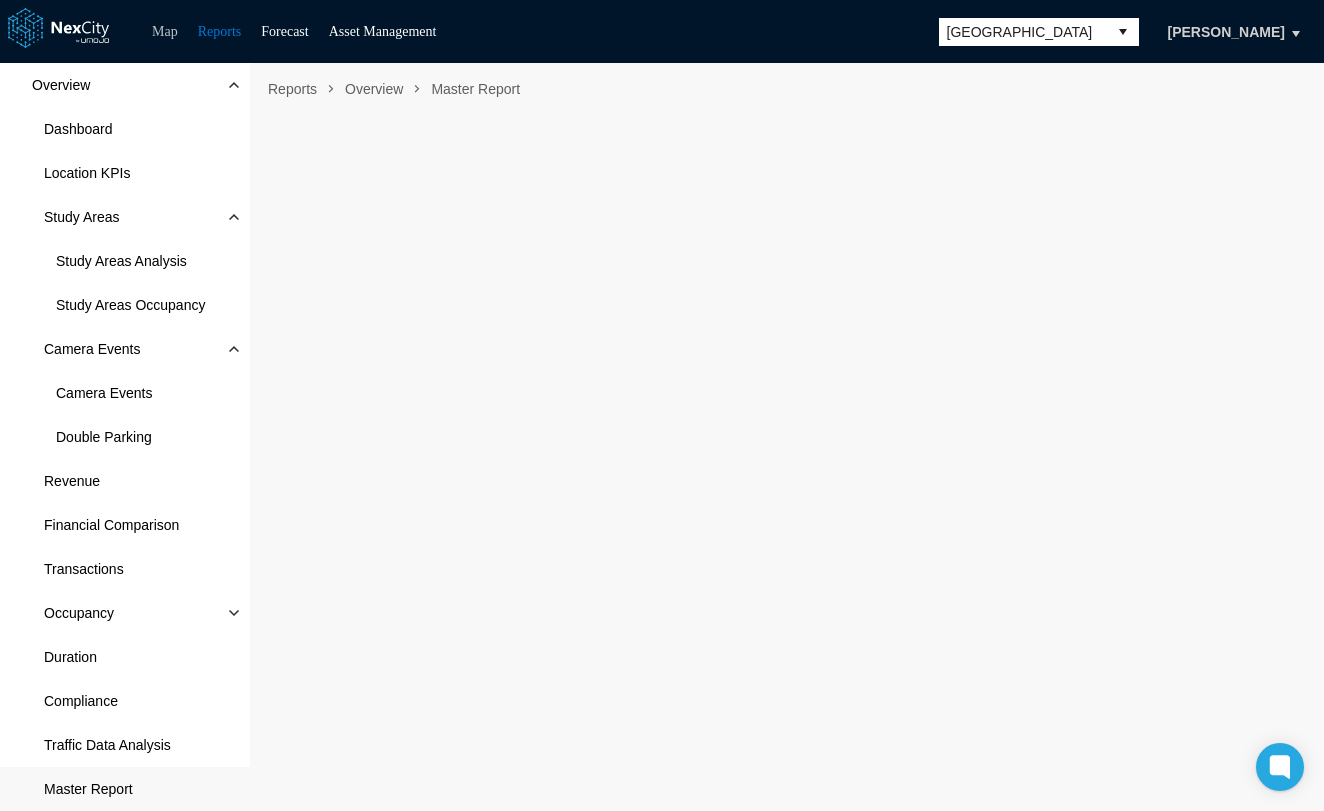click on "Map" at bounding box center (165, 31) 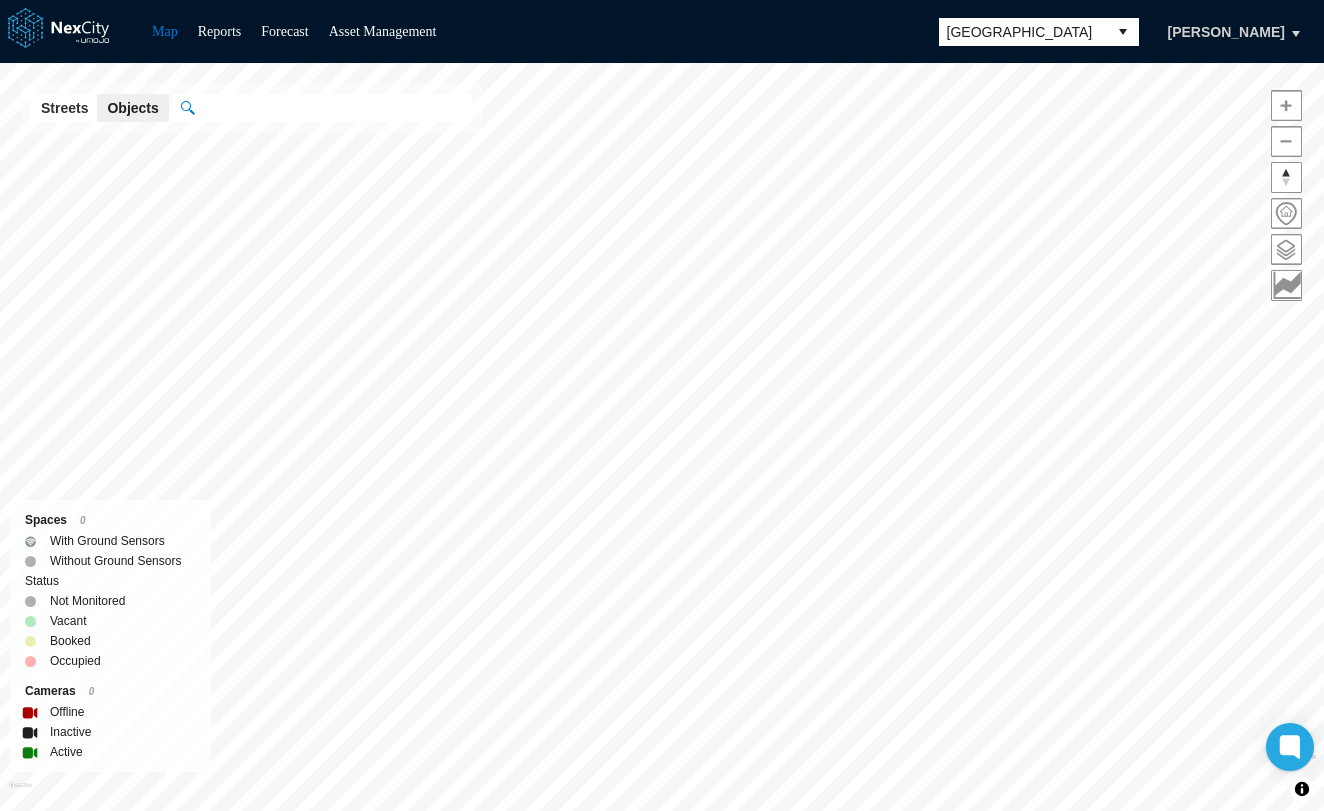 scroll, scrollTop: 0, scrollLeft: 0, axis: both 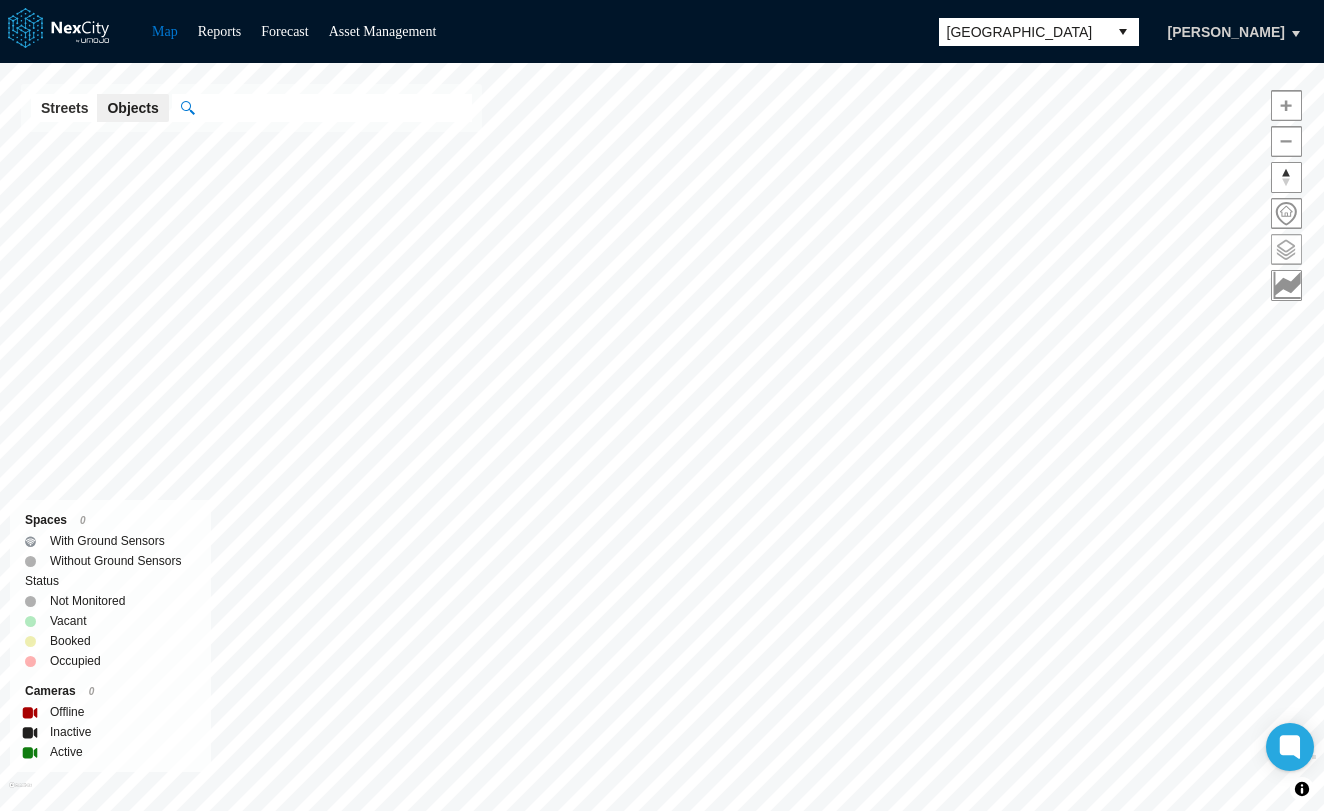 click at bounding box center (1286, 249) 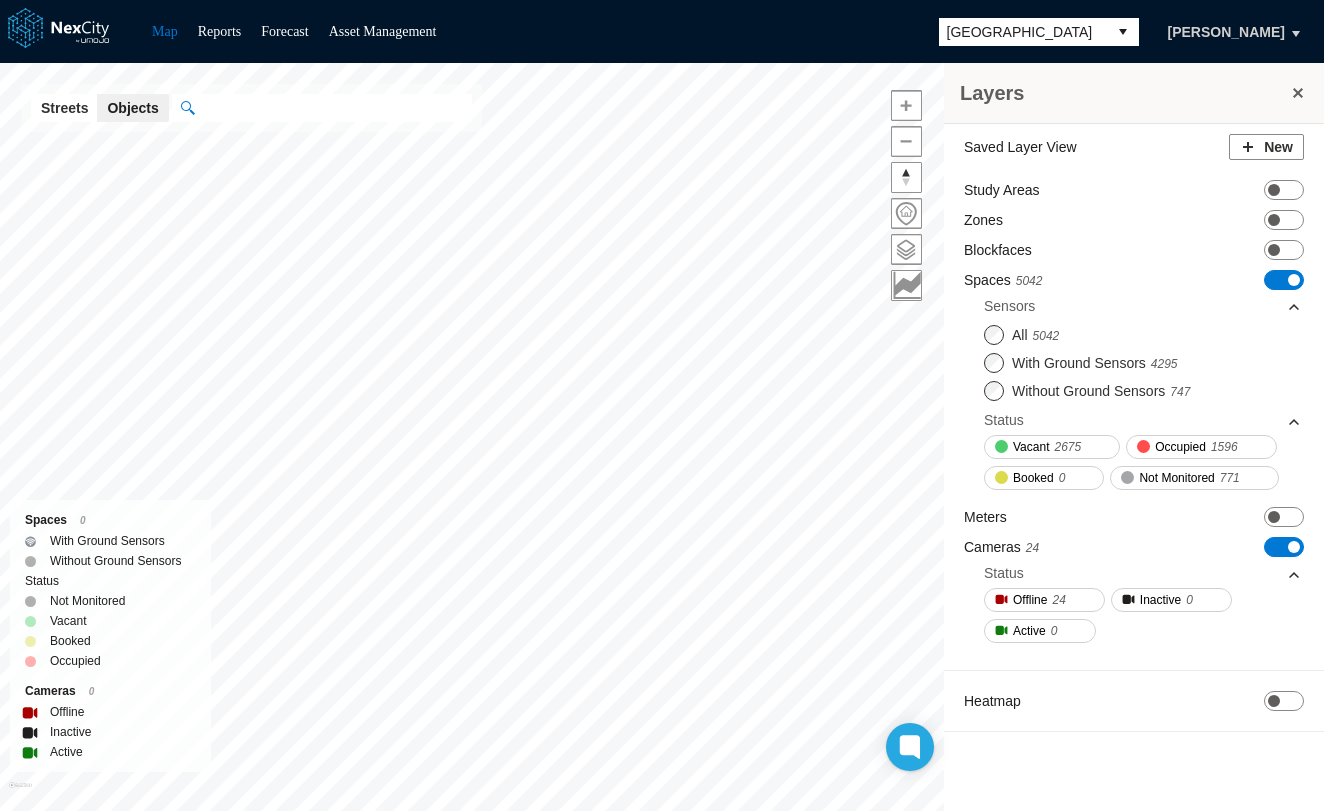 click on "ON OFF" at bounding box center [1284, 280] 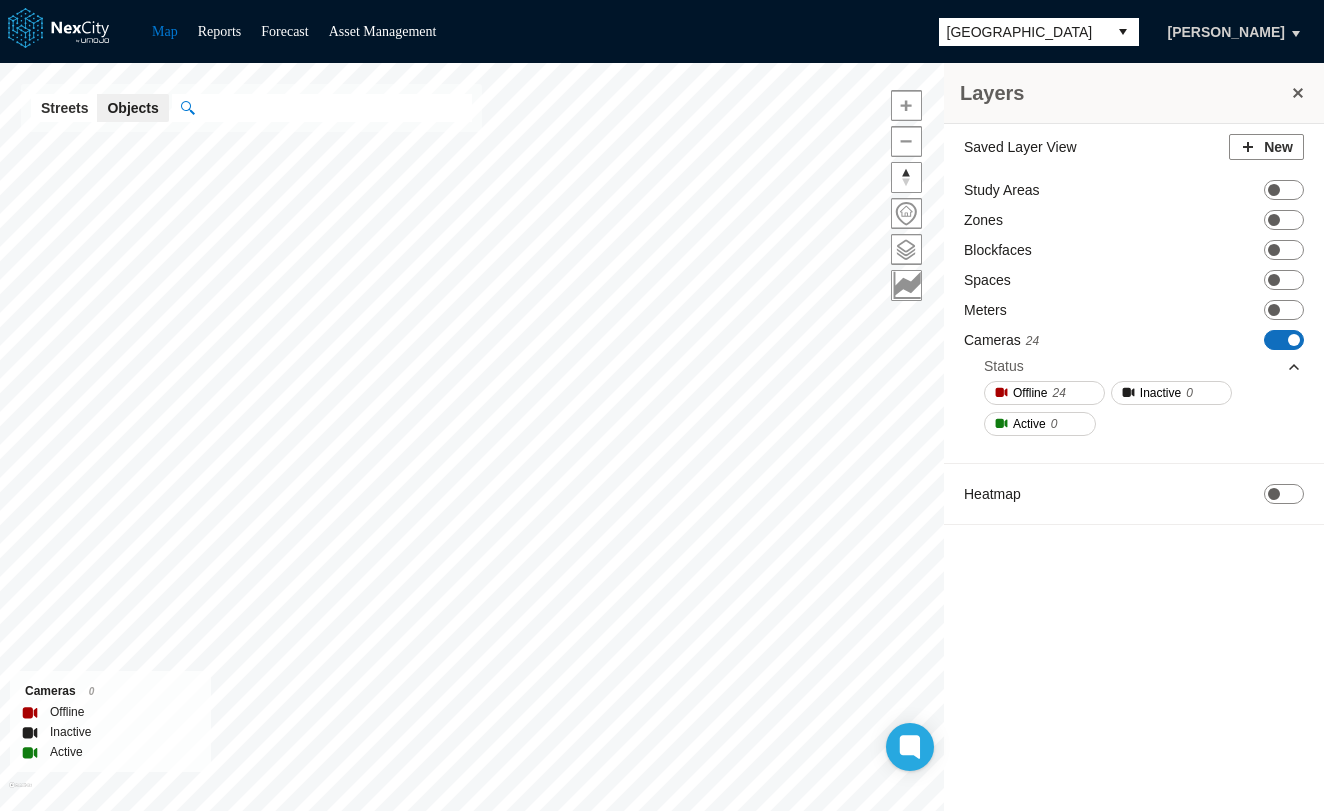 click on "ON OFF" at bounding box center [1284, 340] 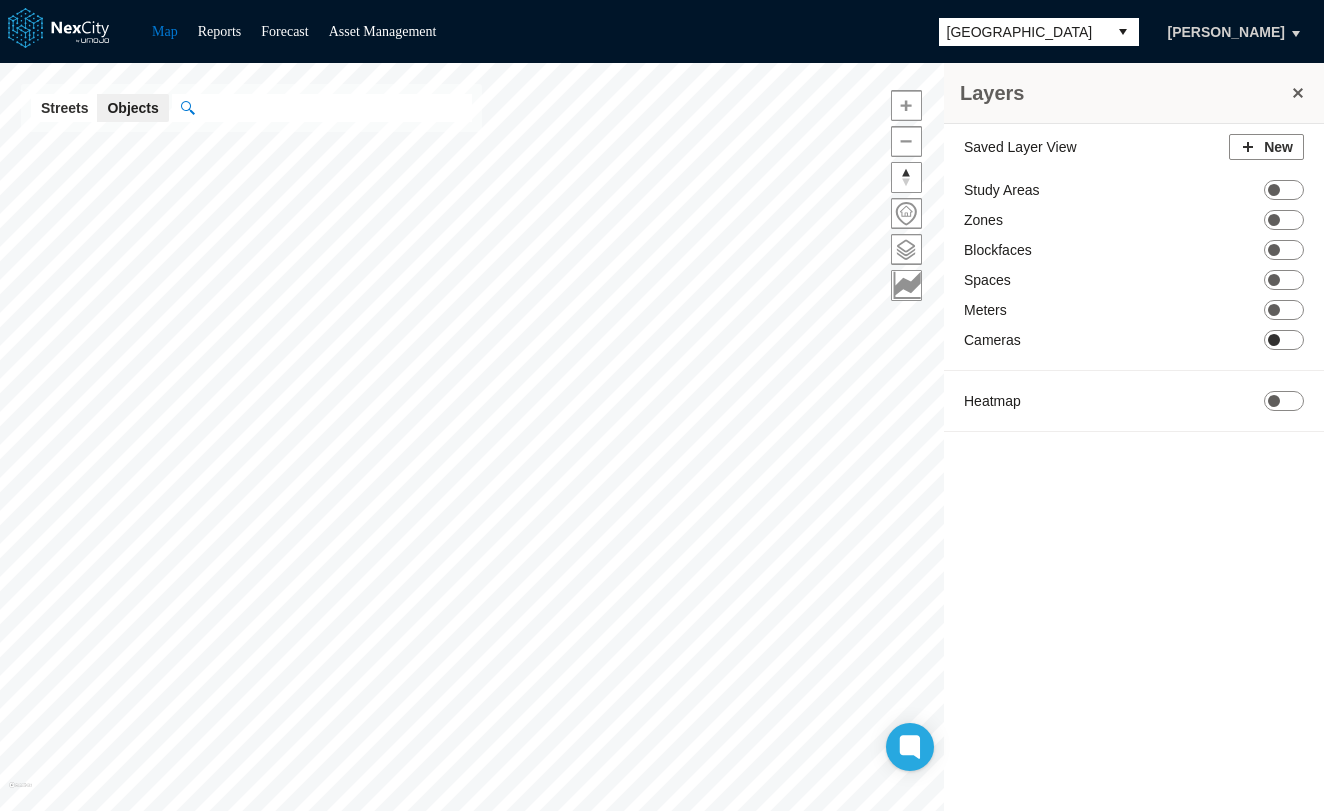 click on "ON OFF" at bounding box center [1284, 340] 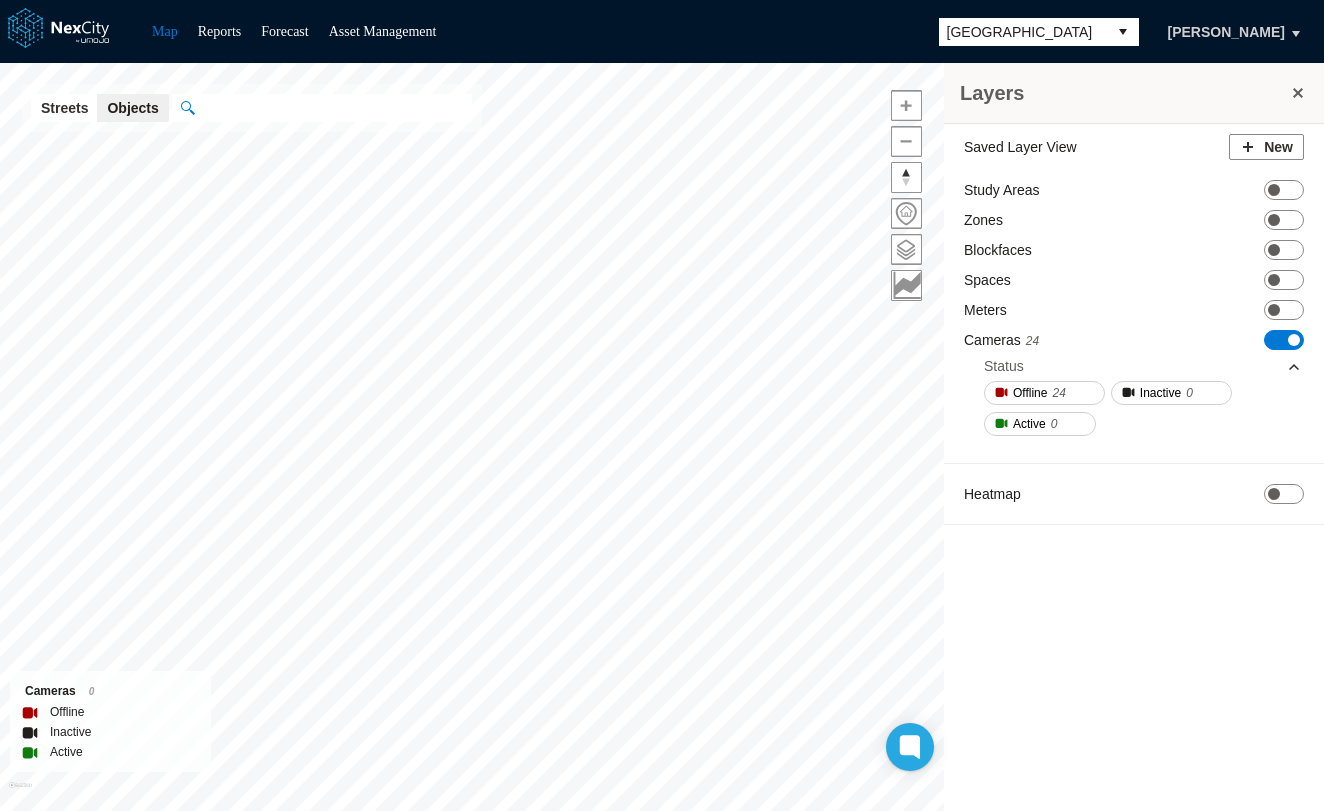 click at bounding box center [1298, 93] 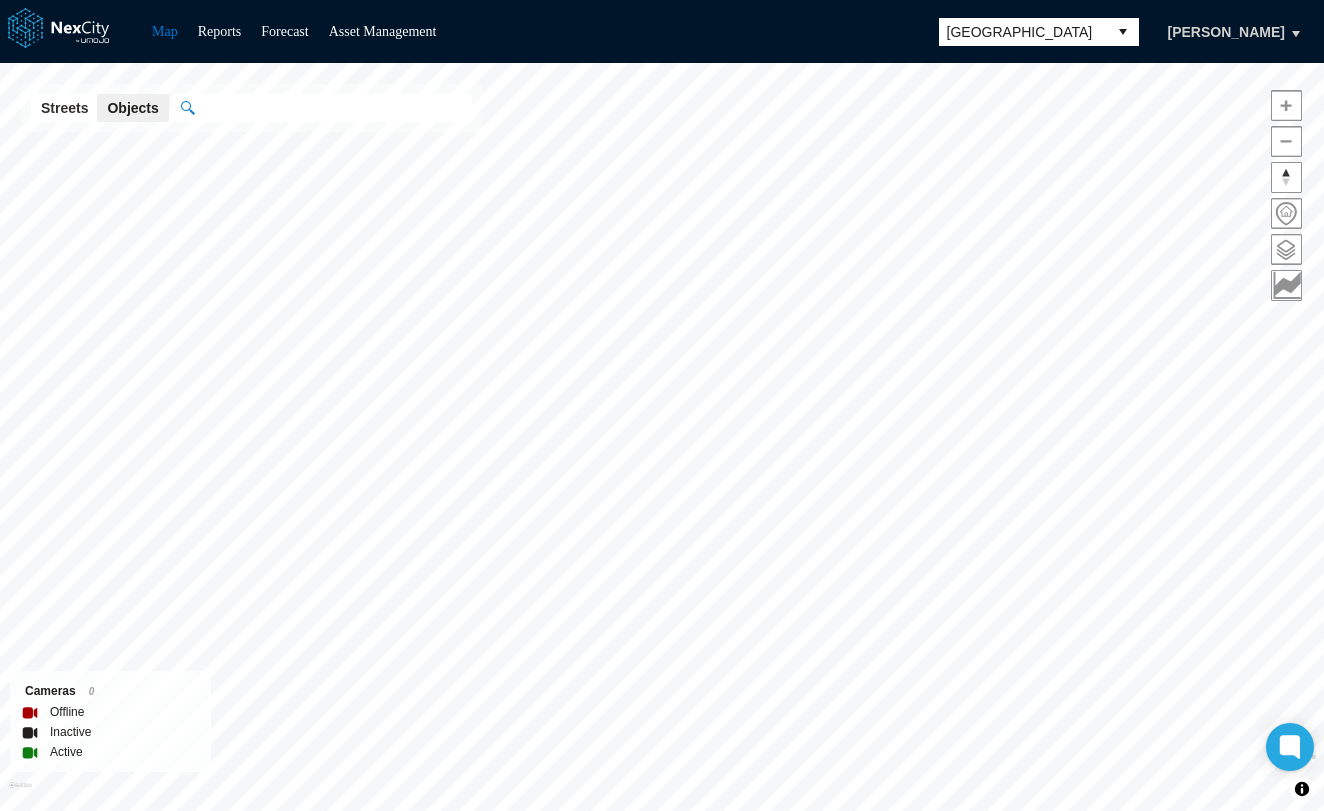 click on "[GEOGRAPHIC_DATA]" at bounding box center (1023, 32) 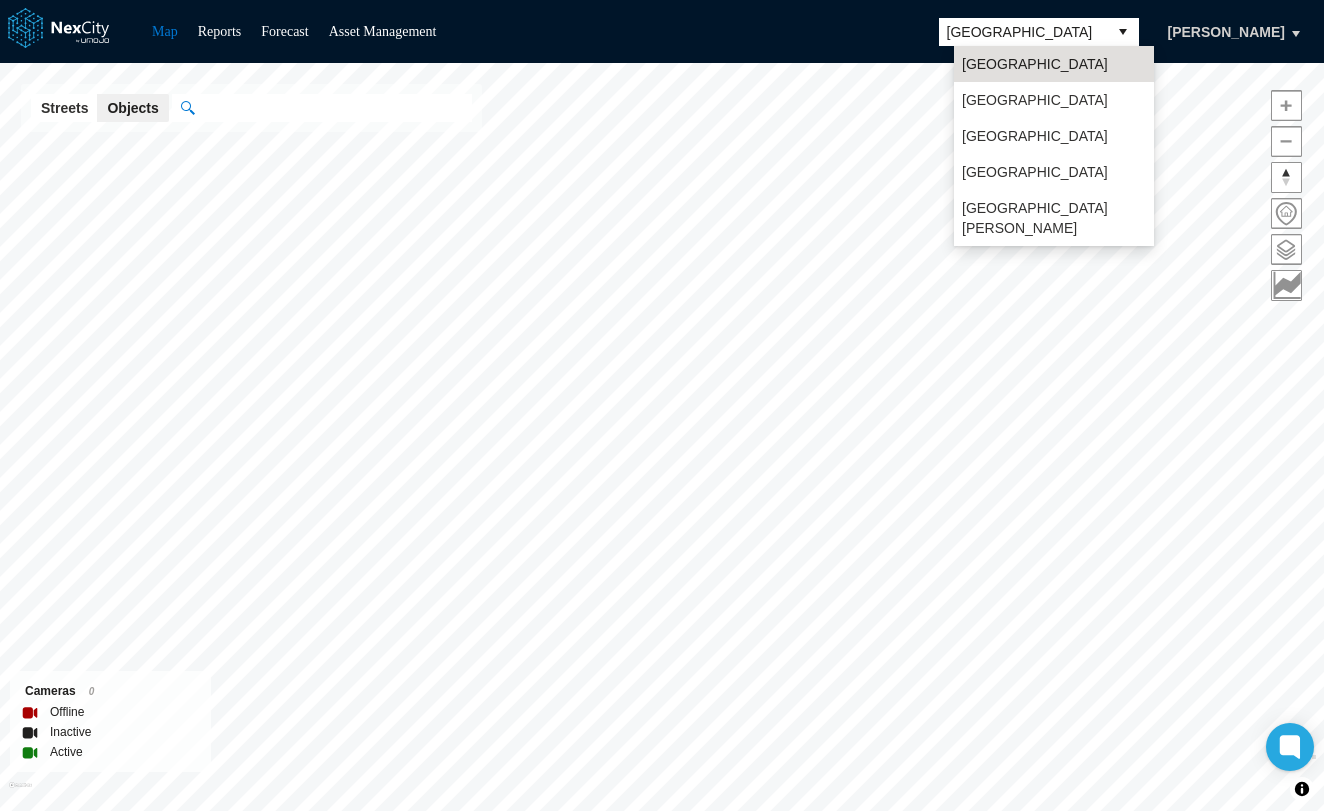 click on "[GEOGRAPHIC_DATA]" at bounding box center [1054, 264] 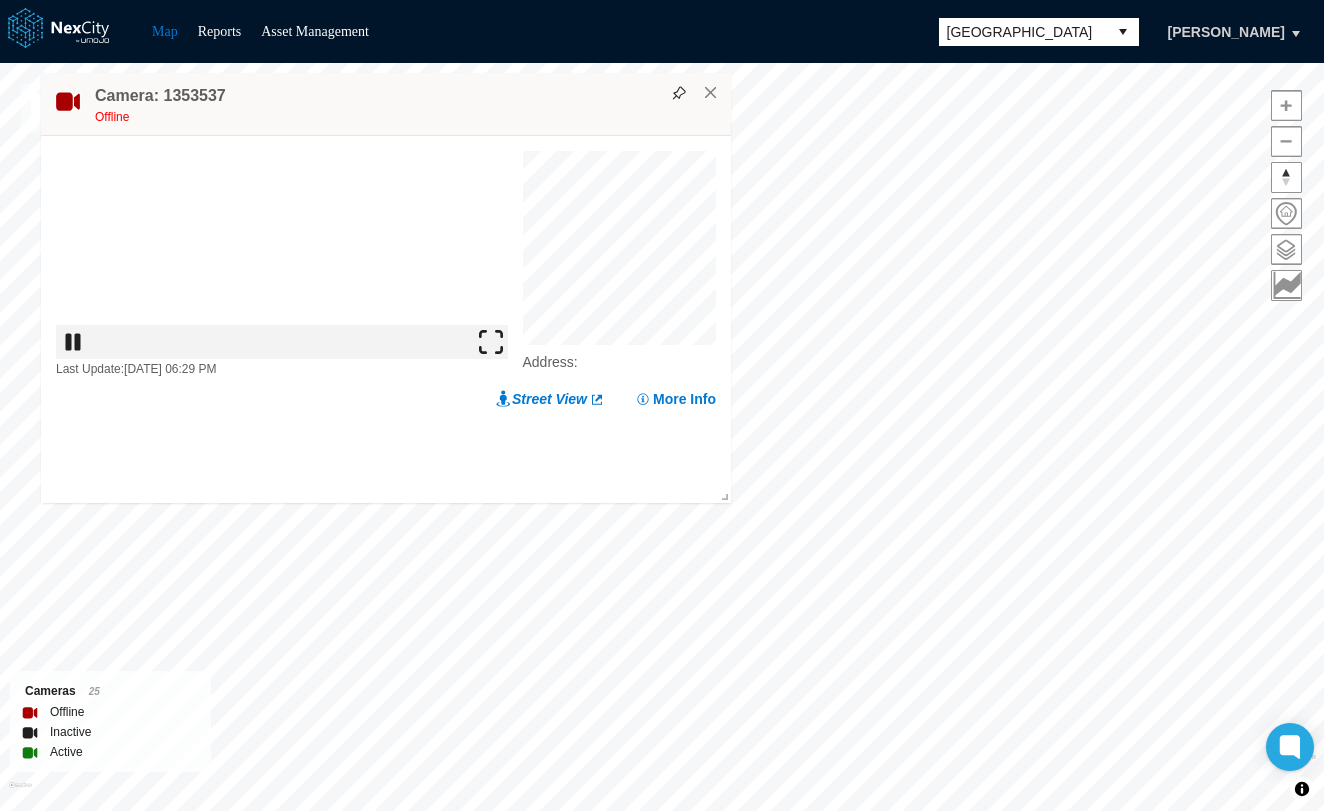 click at bounding box center [491, 342] 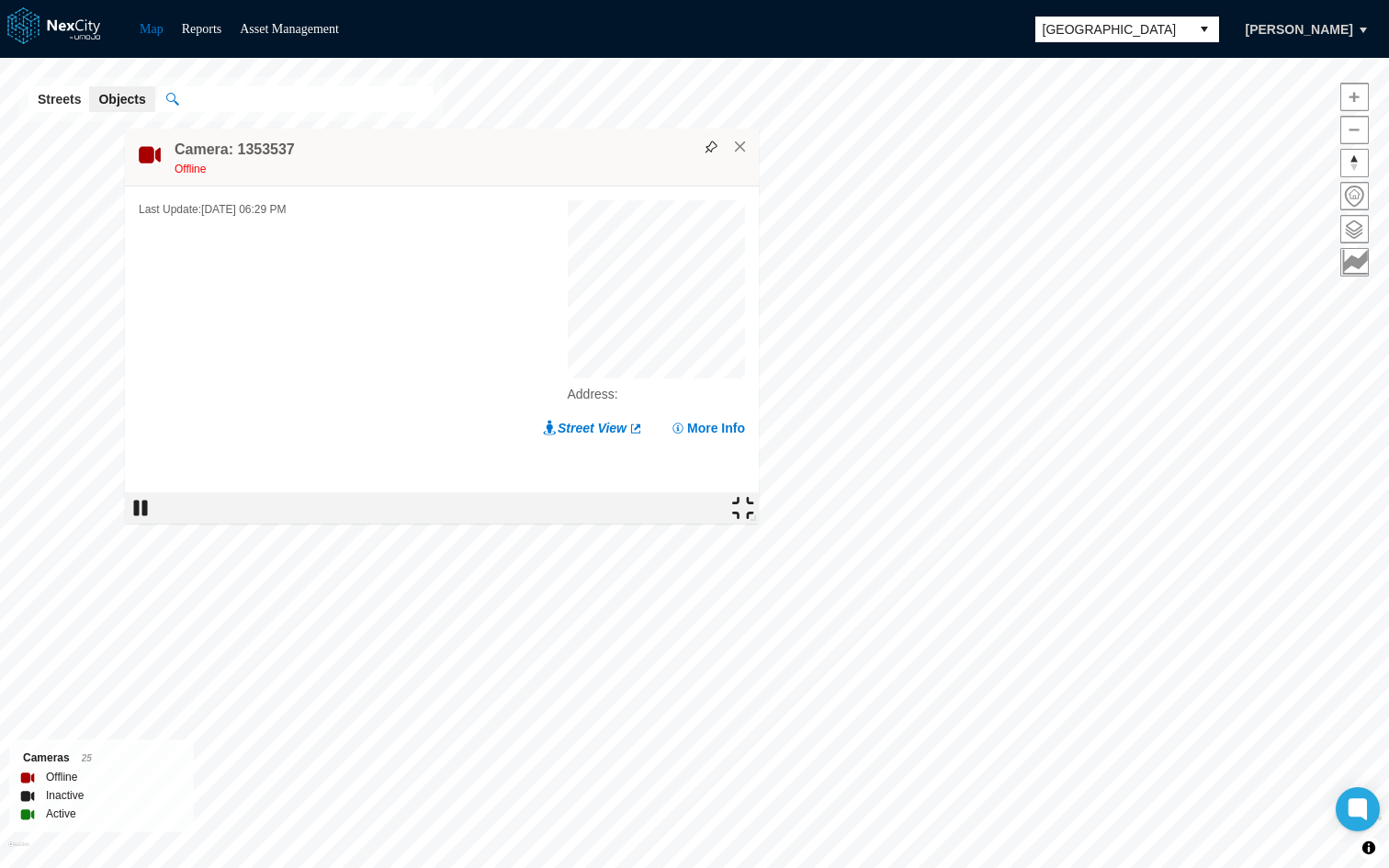 click at bounding box center (743, 508) 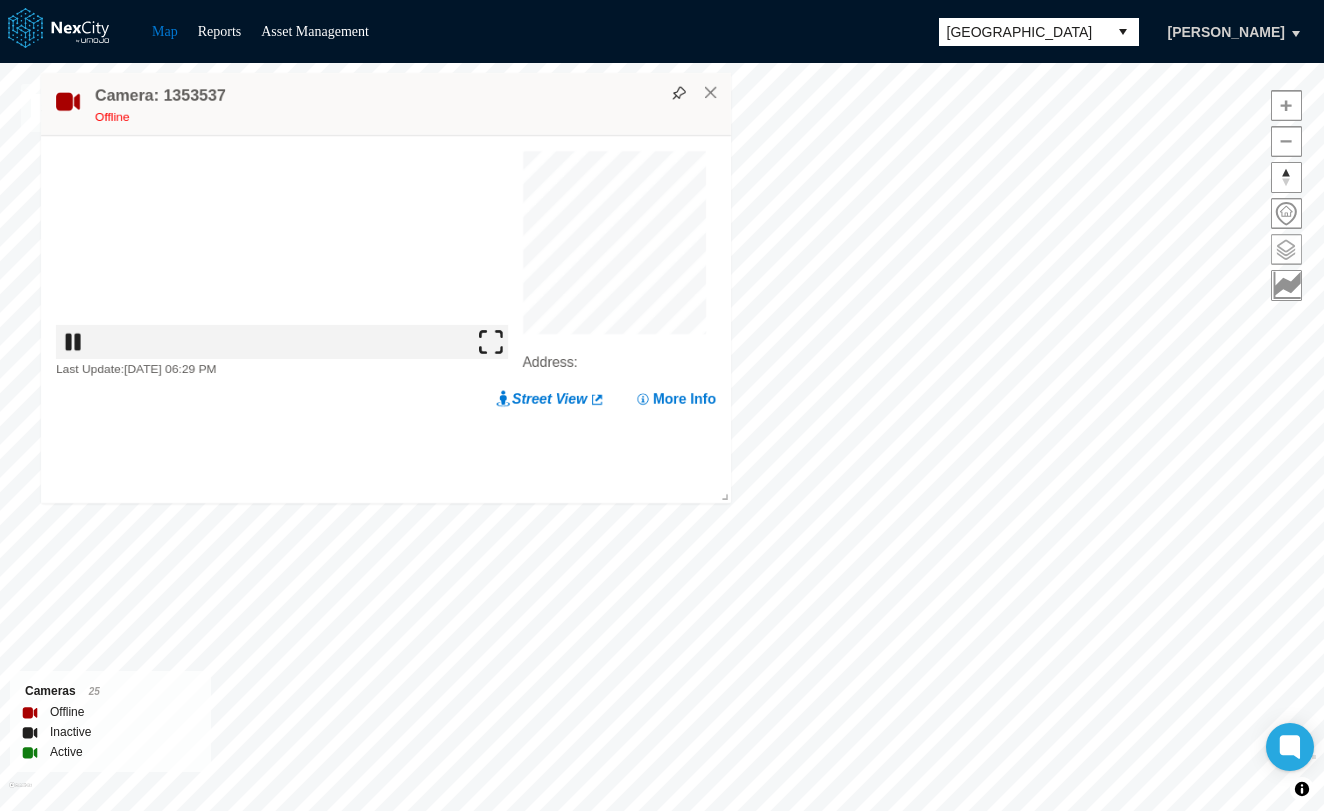click at bounding box center [1286, 249] 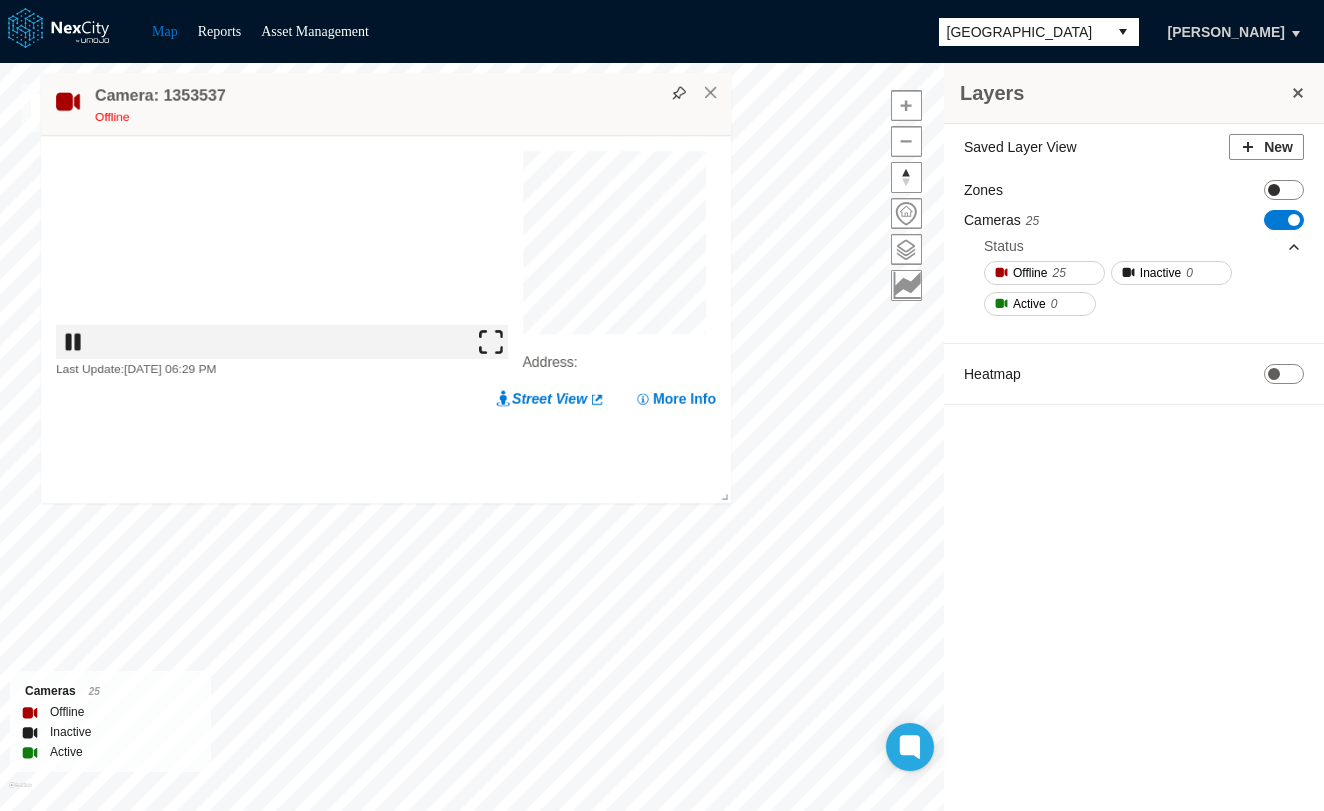 click on "ON OFF" at bounding box center (1284, 190) 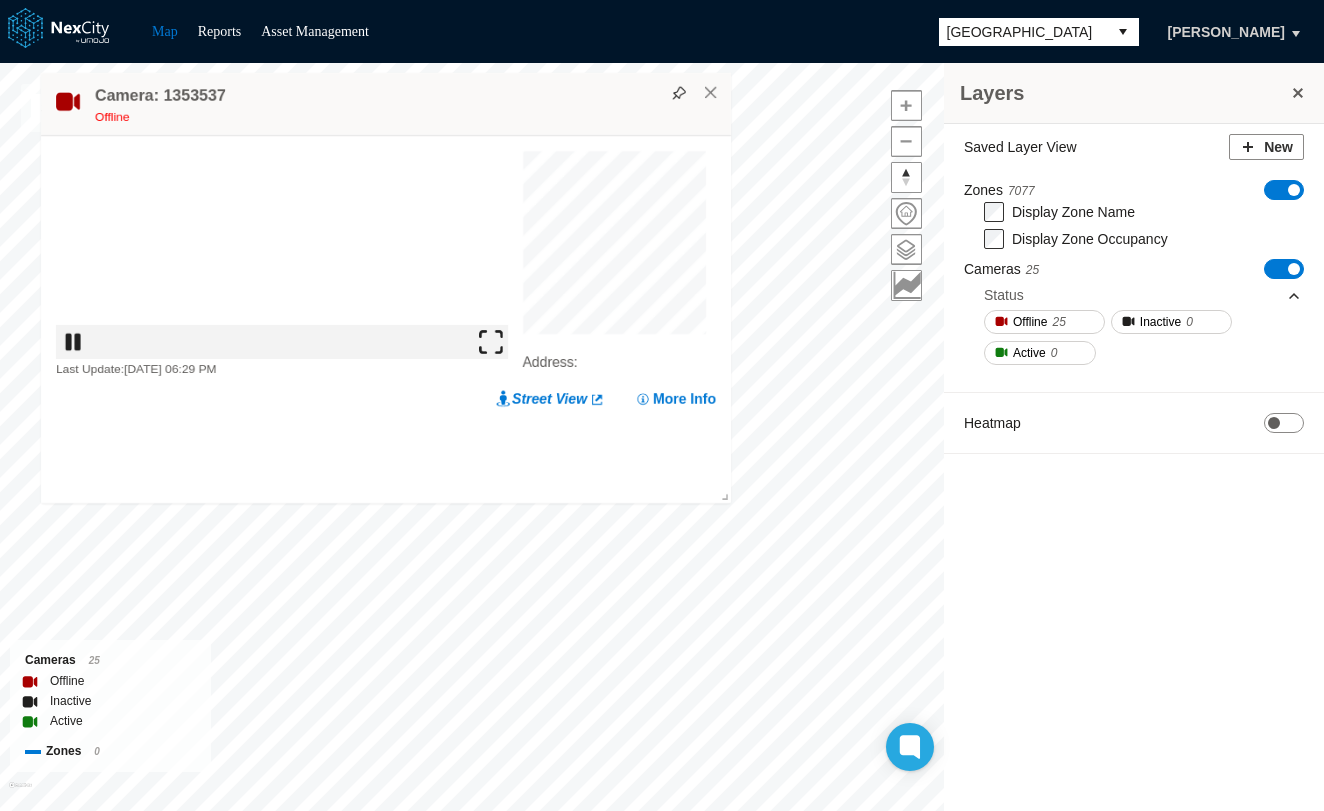 click at bounding box center [1298, 93] 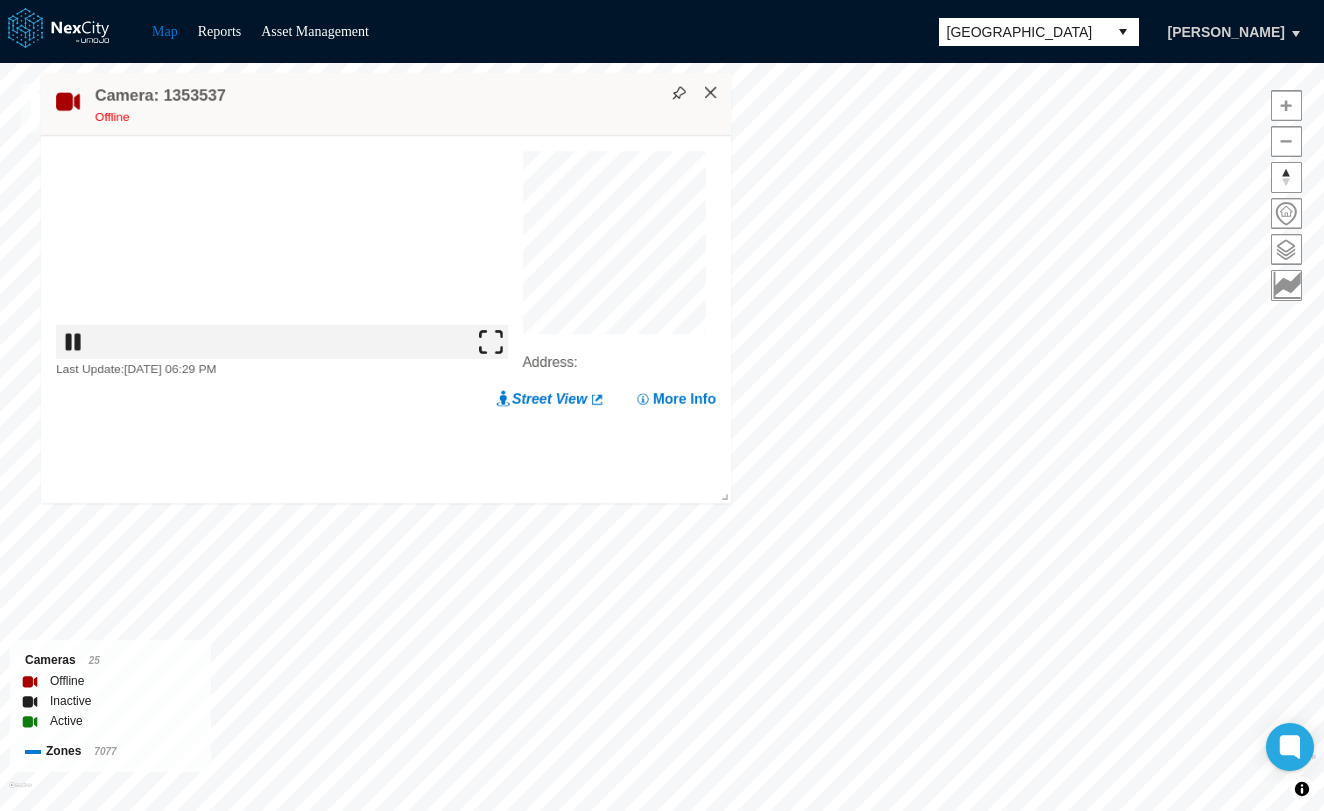 click on "×" at bounding box center [711, 93] 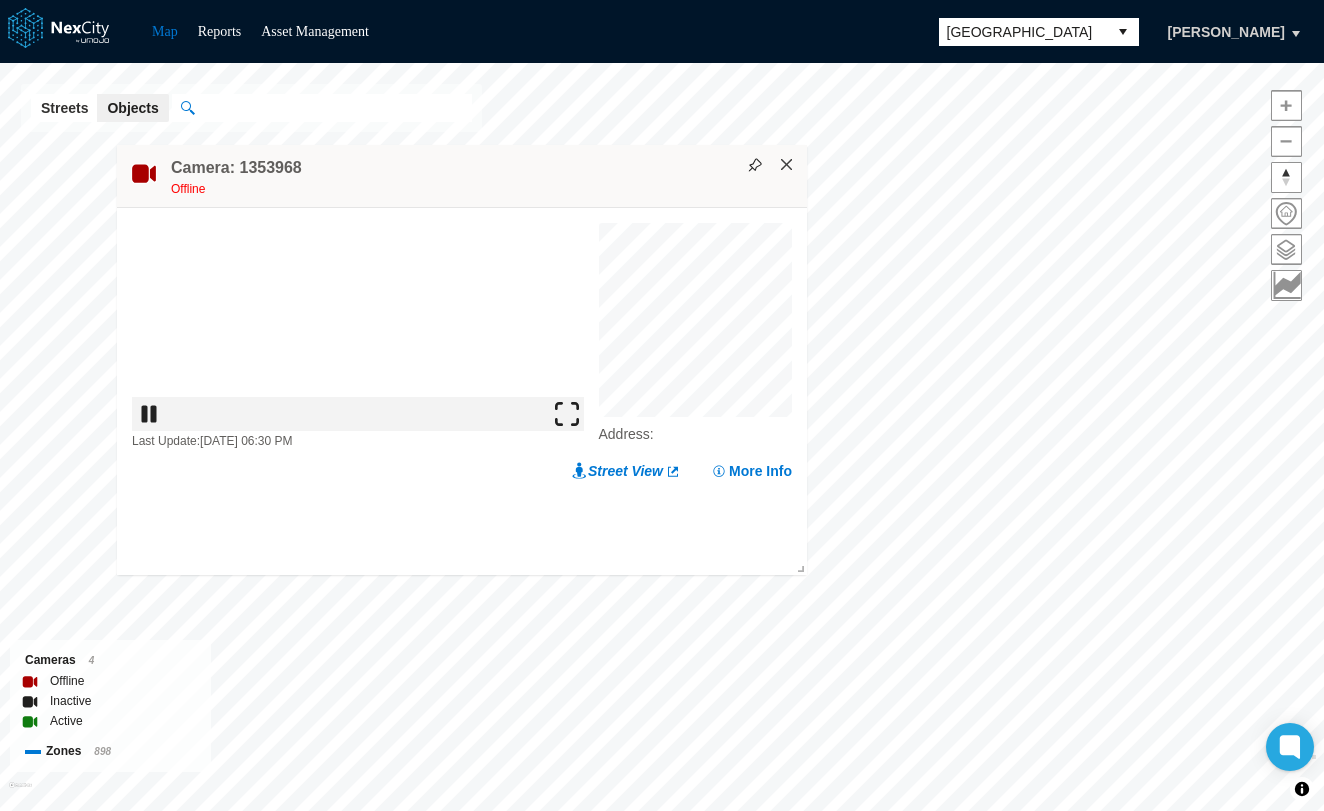 click on "×" at bounding box center [787, 165] 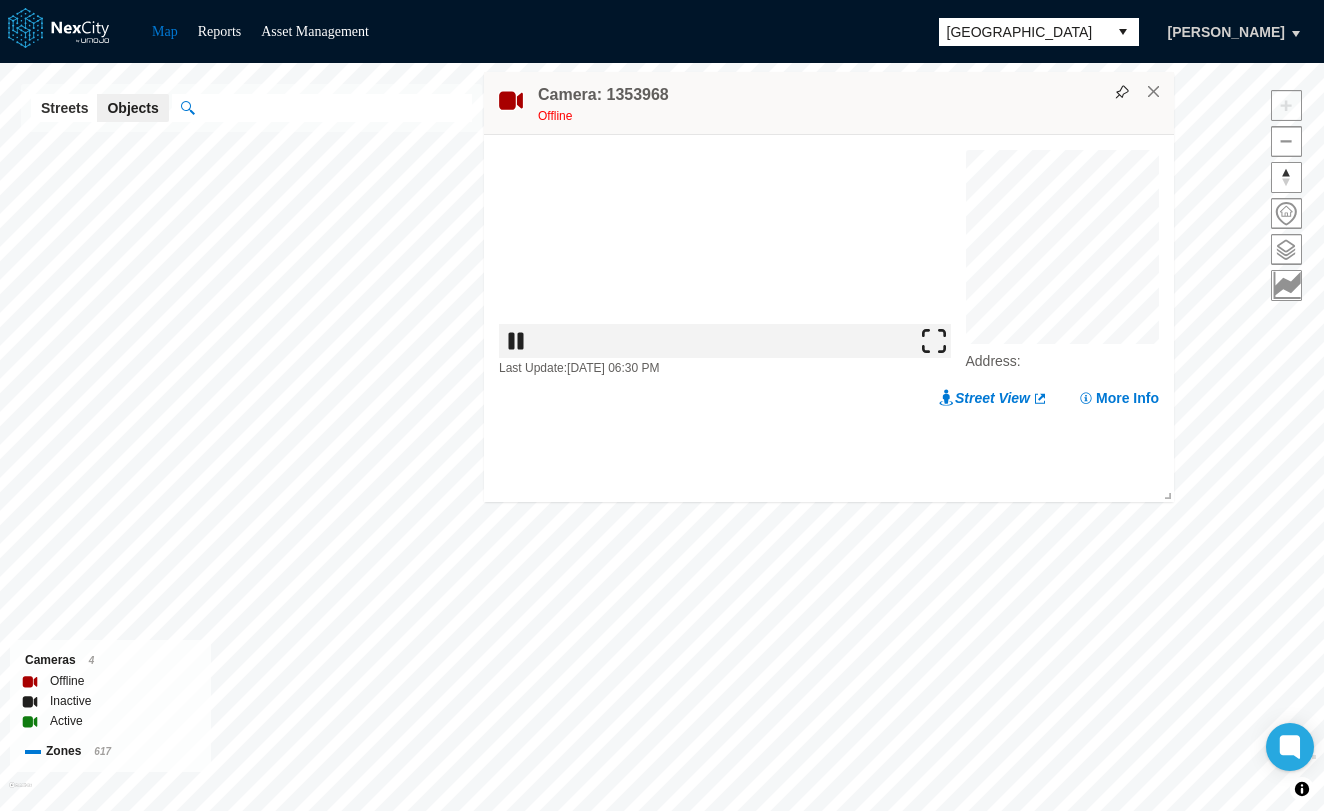 click at bounding box center [725, 341] 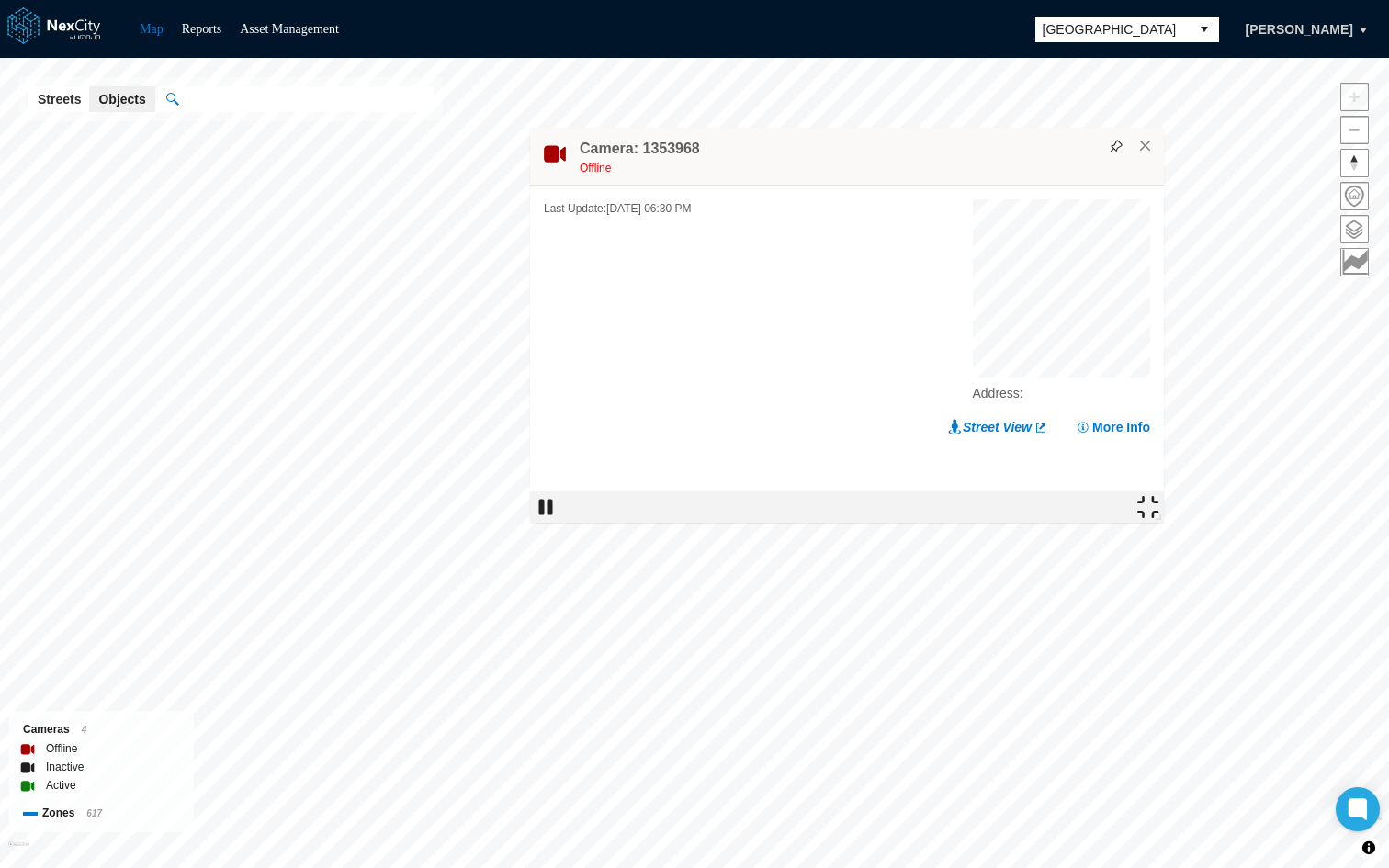 click at bounding box center [1148, 507] 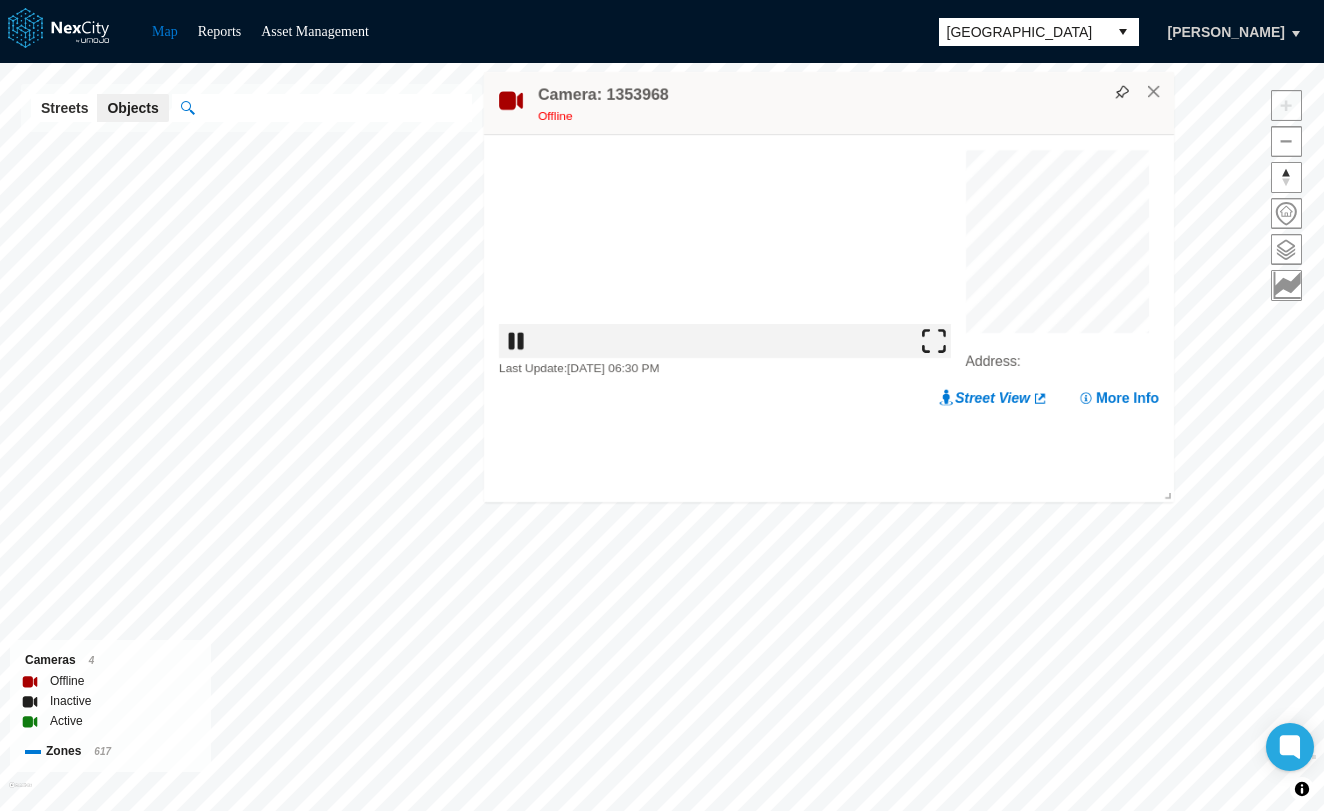 click on "Address :" at bounding box center [1063, 264] 